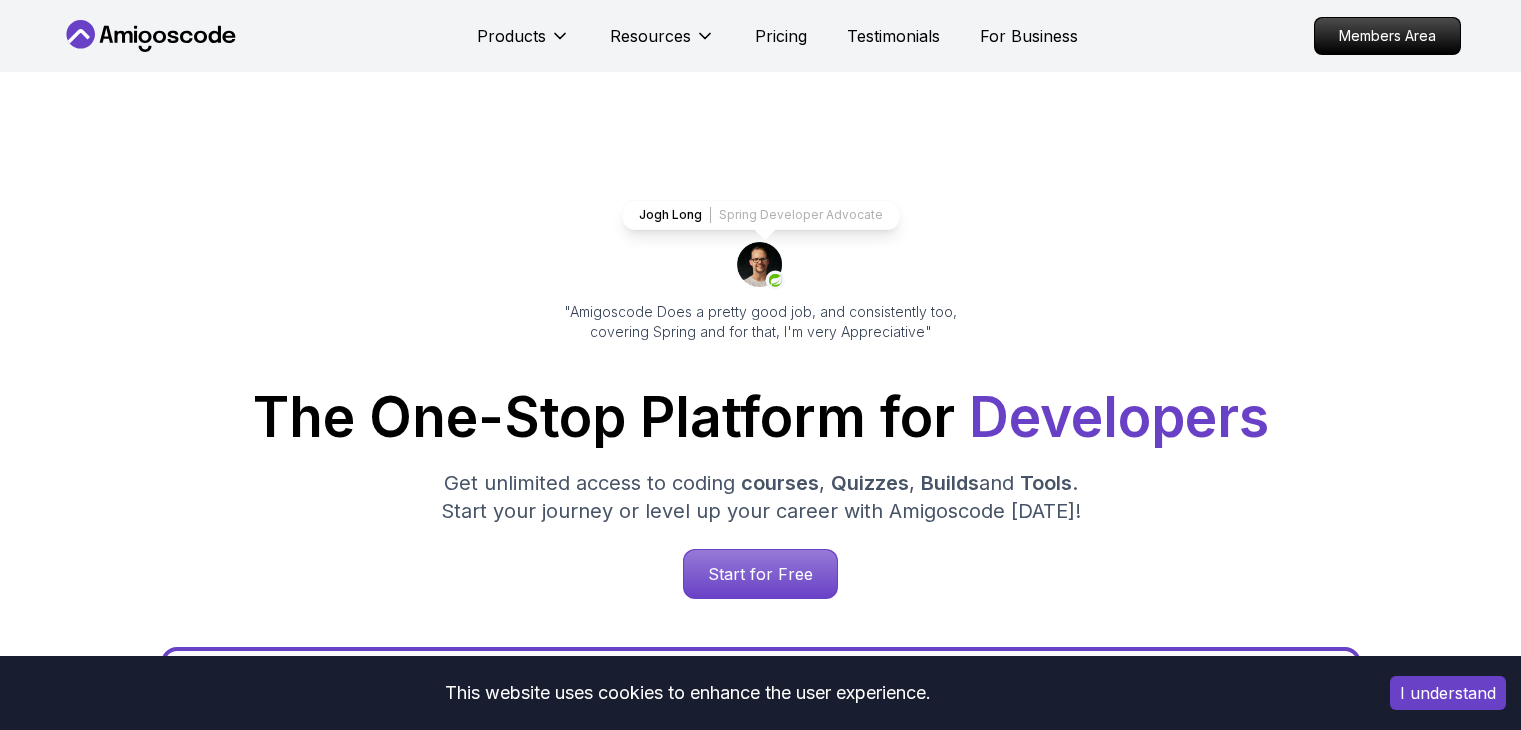 scroll, scrollTop: 0, scrollLeft: 0, axis: both 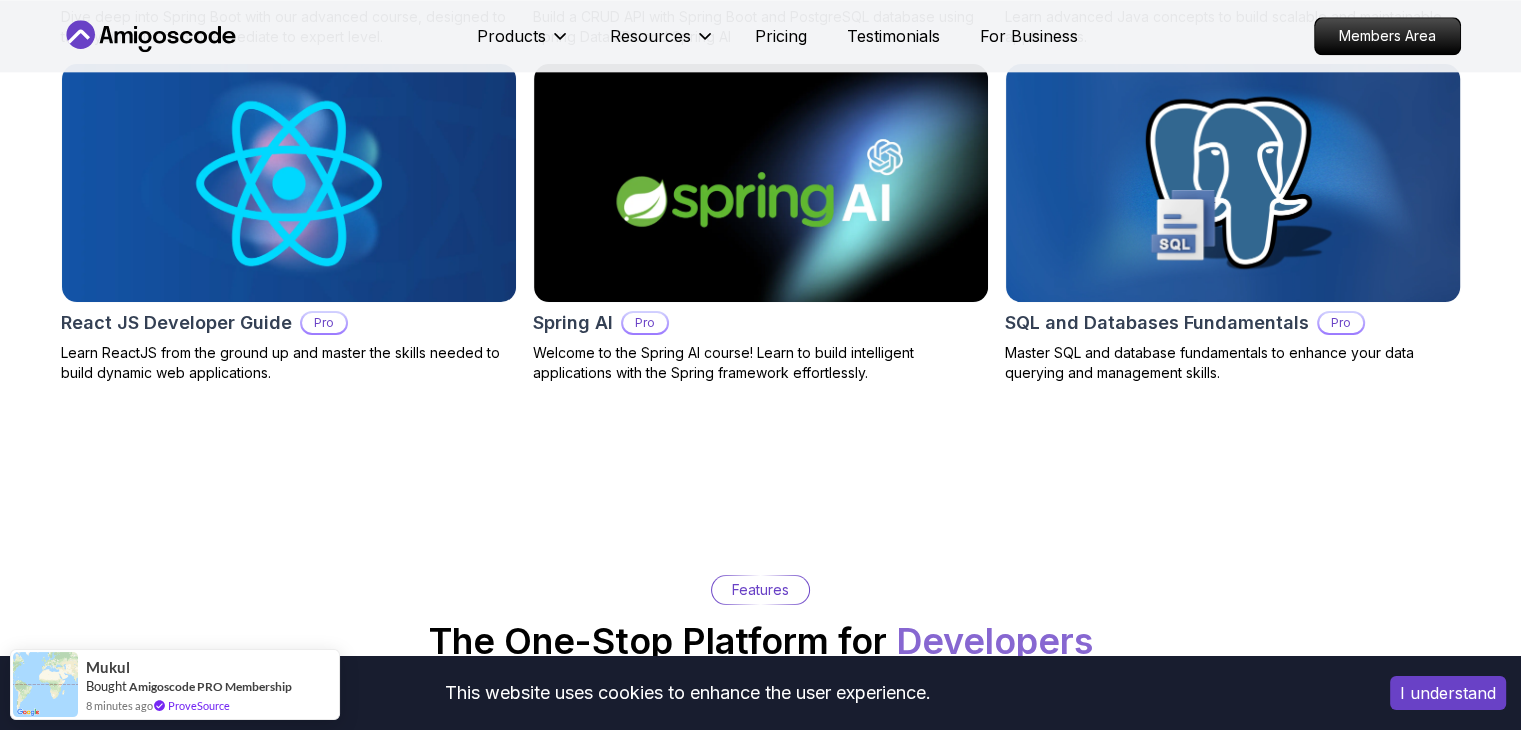 click on "This website uses cookies to enhance the user experience. I understand Products Resources Pricing Testimonials For Business Members Area Products Resources Pricing Testimonials For Business Members Area Jogh Long Spring Developer Advocate "Amigoscode Does a pretty good job, and consistently too, covering Spring and for that, I'm very Appreciative" The One-Stop Platform for   Developers Get unlimited access to coding   courses ,   Quizzes ,   Builds  and   Tools . Start your journey or level up your career with Amigoscode [DATE]! Start for Free [URL][DOMAIN_NAME] OUR AMIGO STUDENTS WORK IN TOP COMPANIES Courses Builds Discover Amigoscode's Latest   Premium Courses! Get unlimited access to coding   courses ,   Quizzes ,   Builds  and   Tools . Start your journey or level up your career with Amigoscode [DATE]! Browse all  courses Advanced Spring Boot Pro Dive deep into Spring Boot with our advanced course, designed to take your skills from intermediate to expert level. NEW Spring Boot for Beginners" at bounding box center (760, 3360) 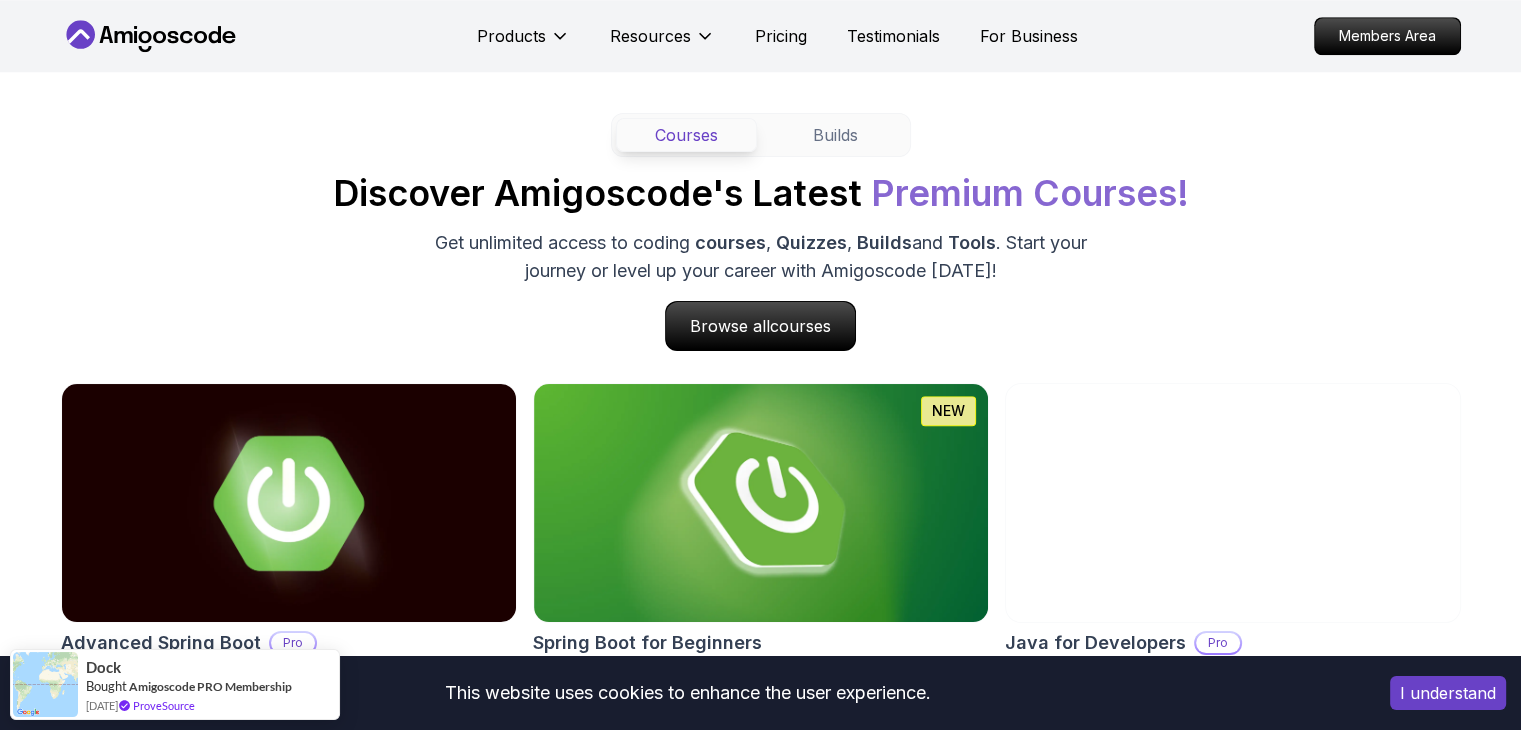 scroll, scrollTop: 1600, scrollLeft: 0, axis: vertical 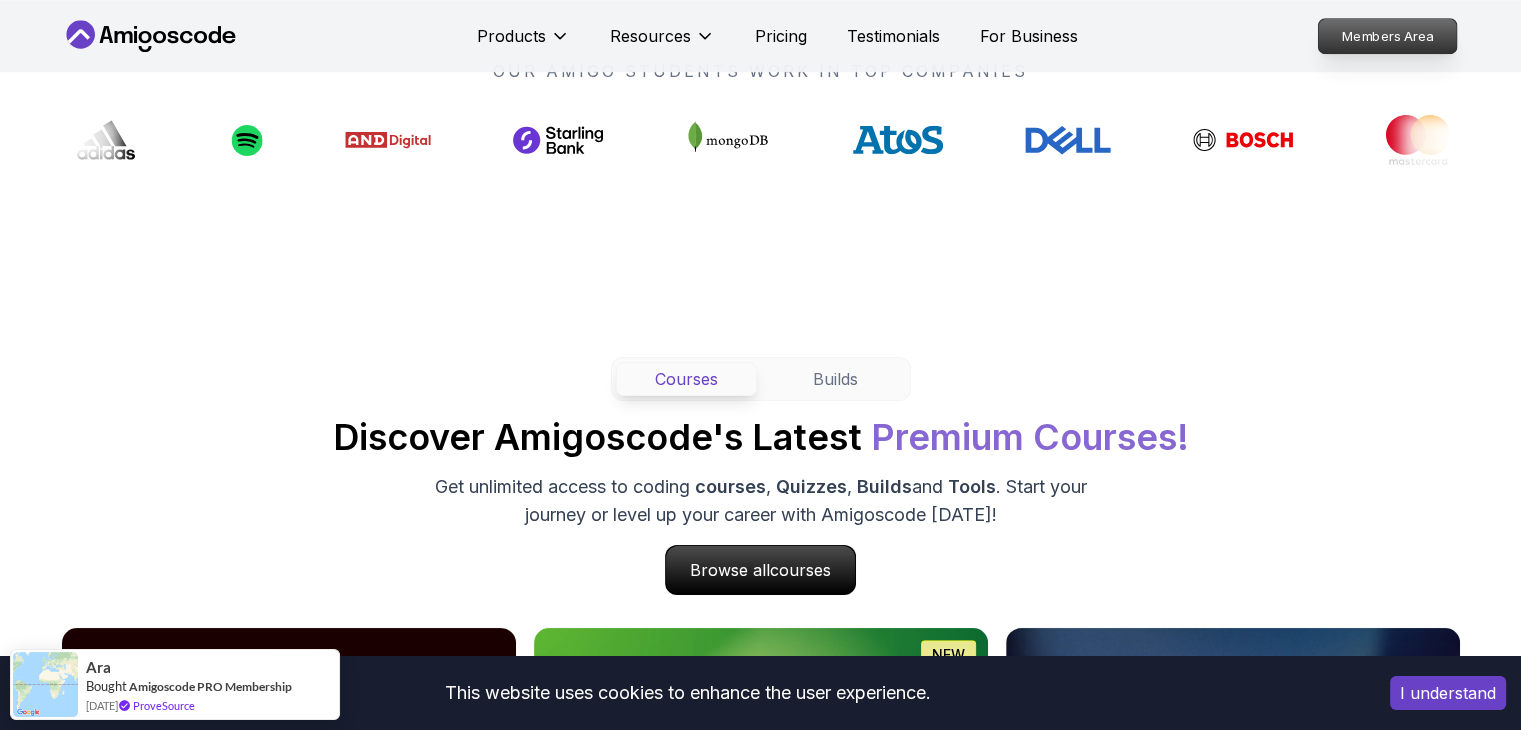 click on "Members Area" at bounding box center [1387, 36] 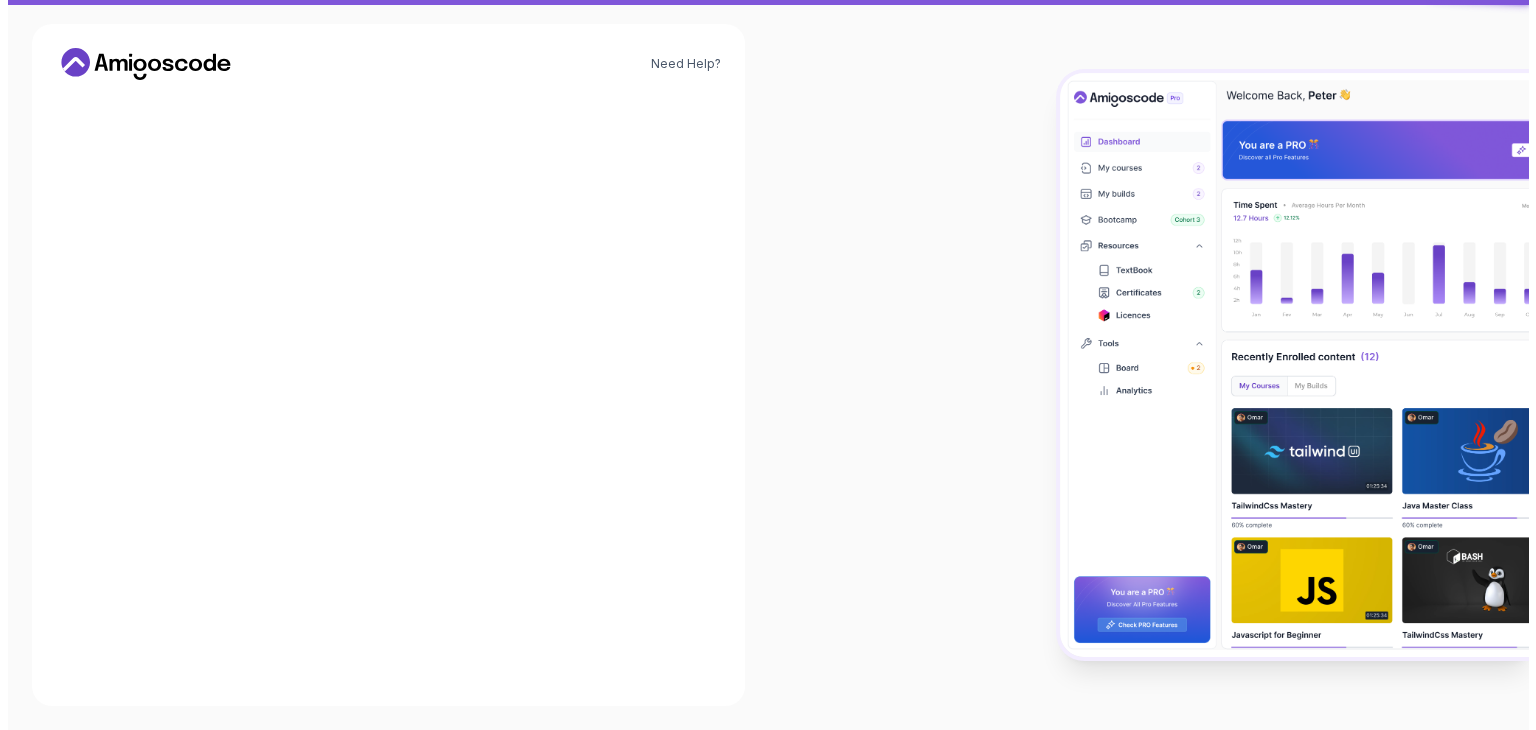 scroll, scrollTop: 0, scrollLeft: 0, axis: both 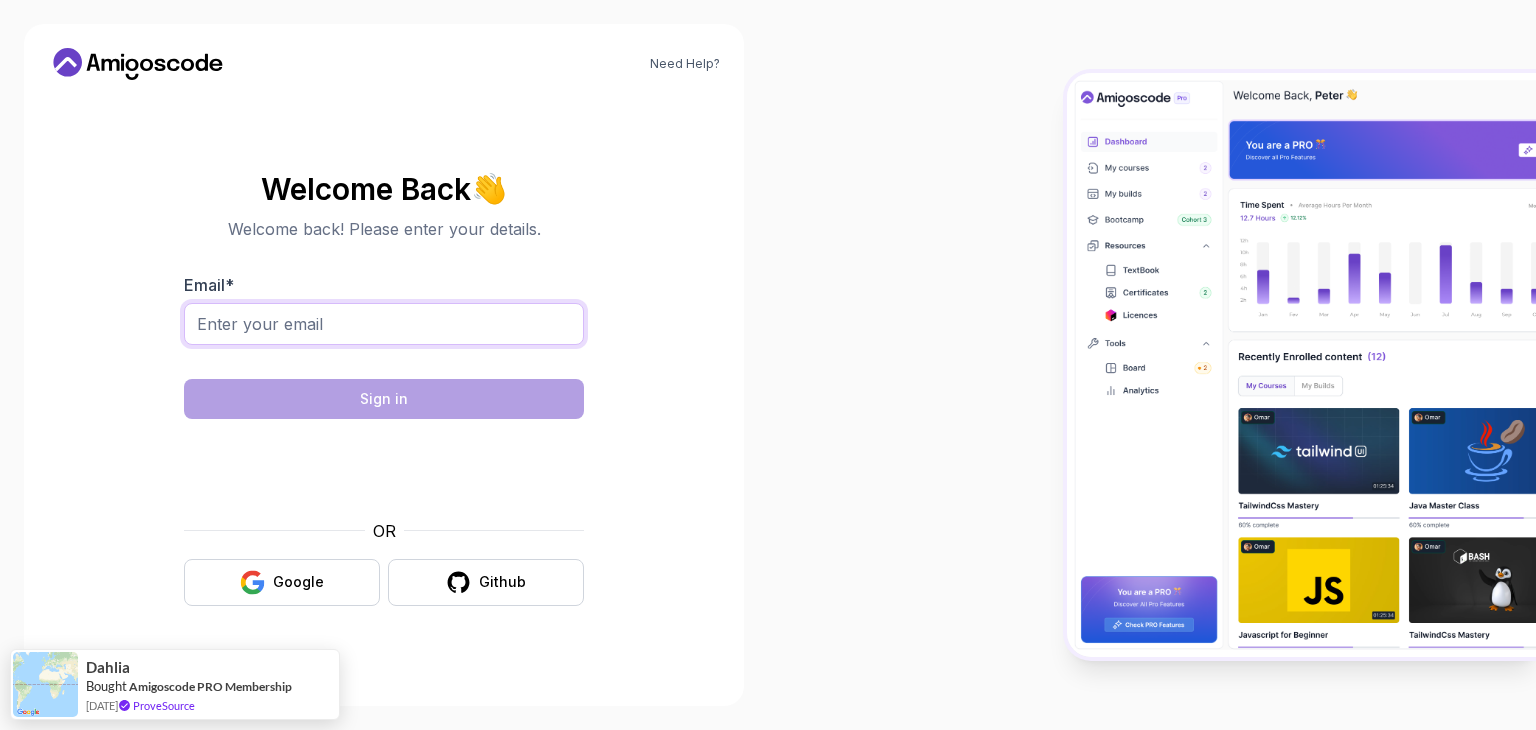 click on "Email *" at bounding box center (384, 324) 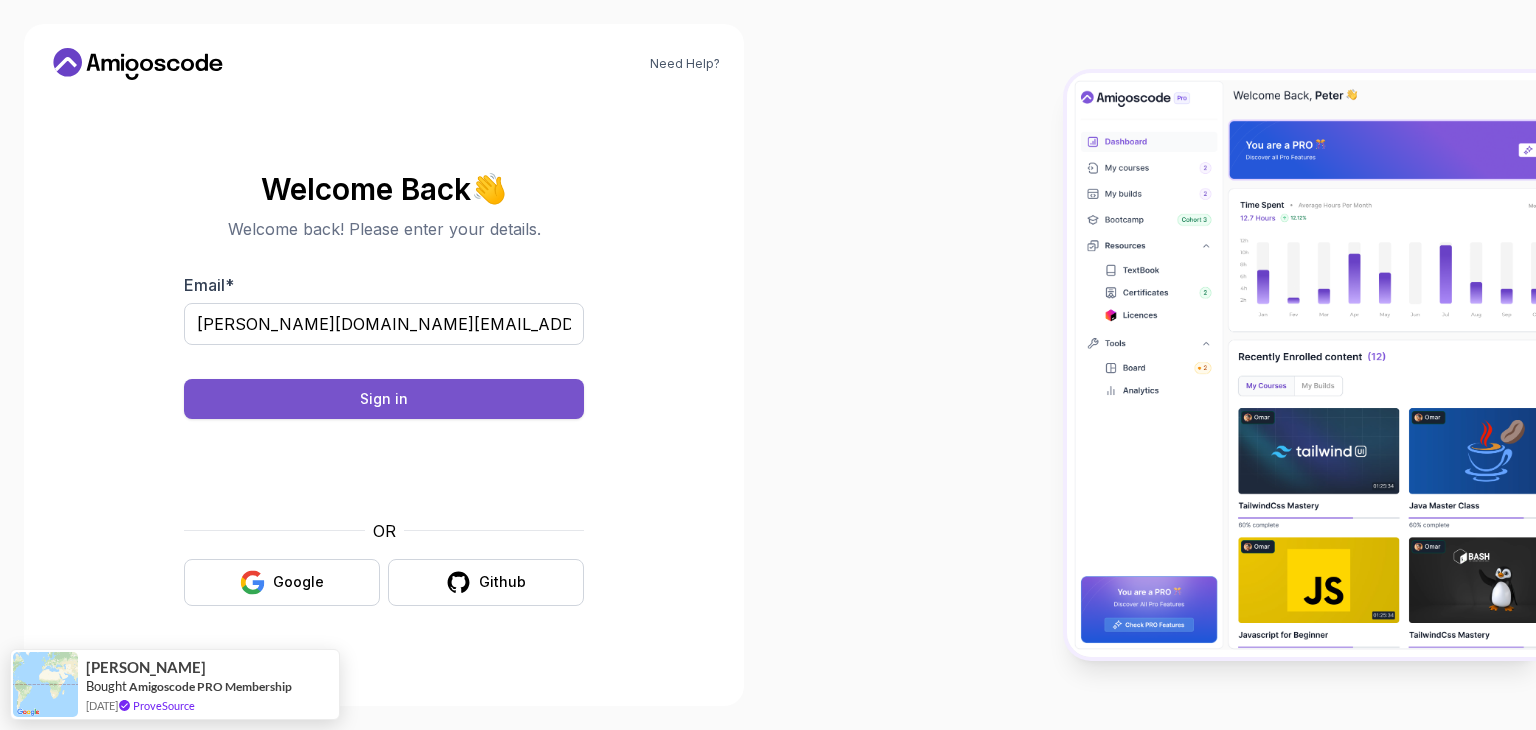 click on "Sign in" at bounding box center [384, 399] 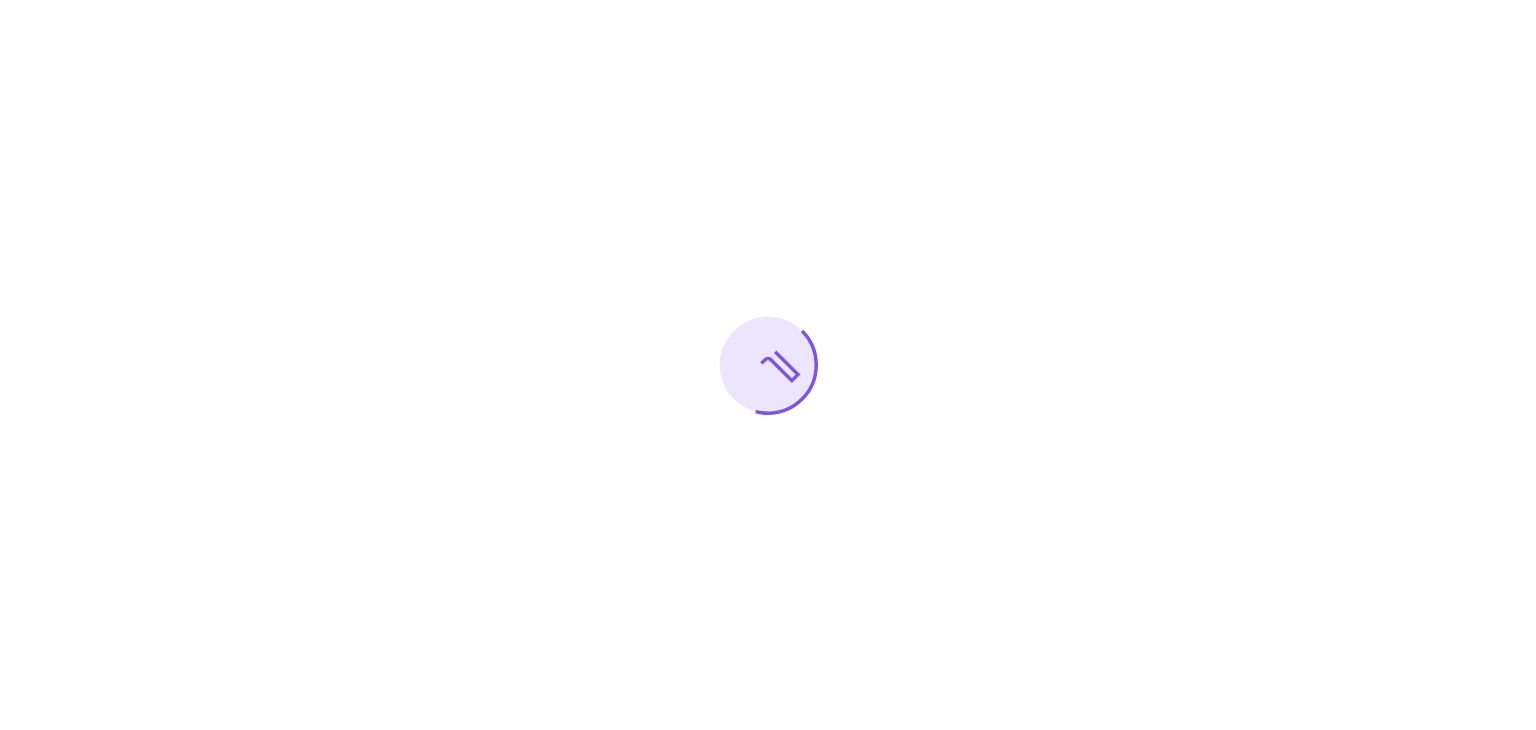 scroll, scrollTop: 0, scrollLeft: 0, axis: both 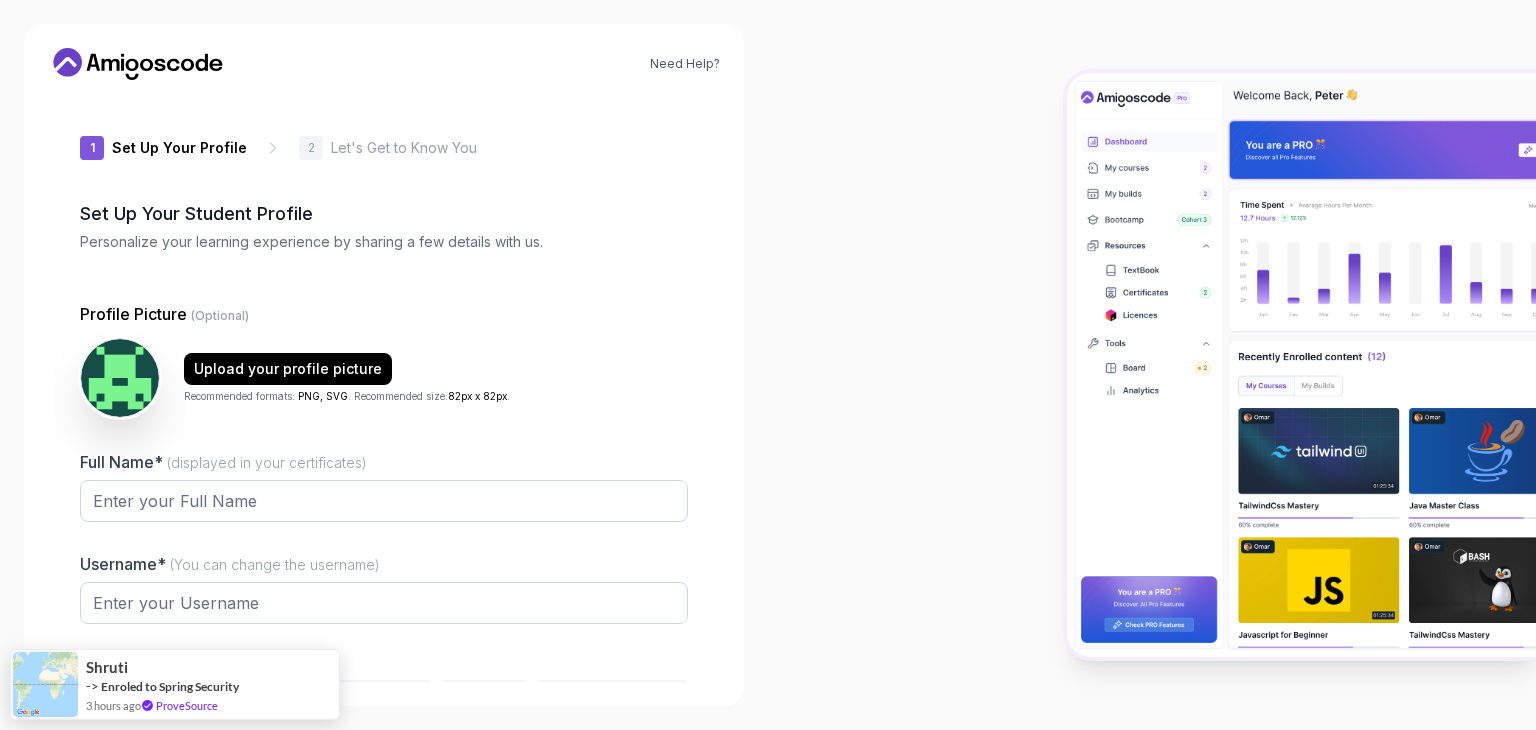 type on "silentotter9625d" 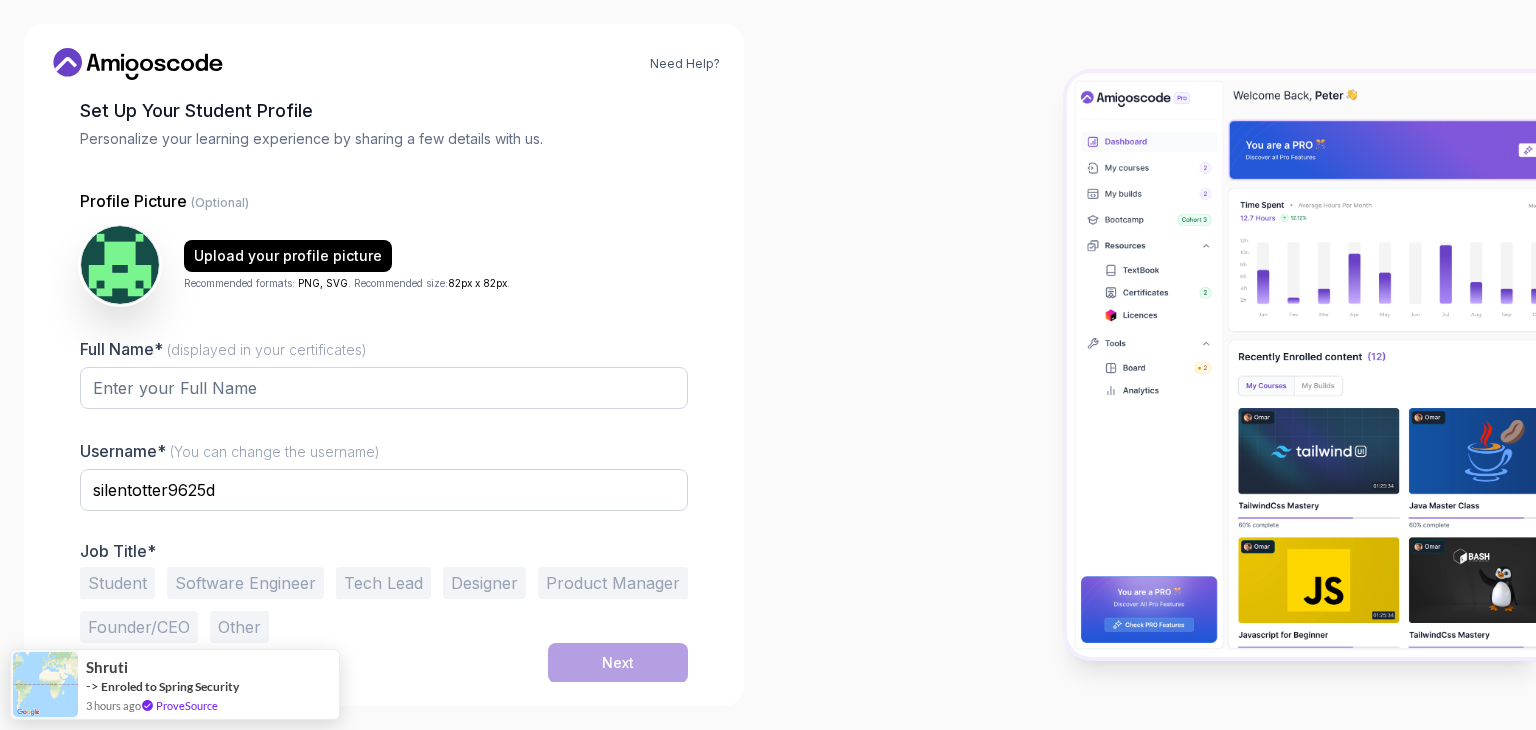 scroll, scrollTop: 104, scrollLeft: 0, axis: vertical 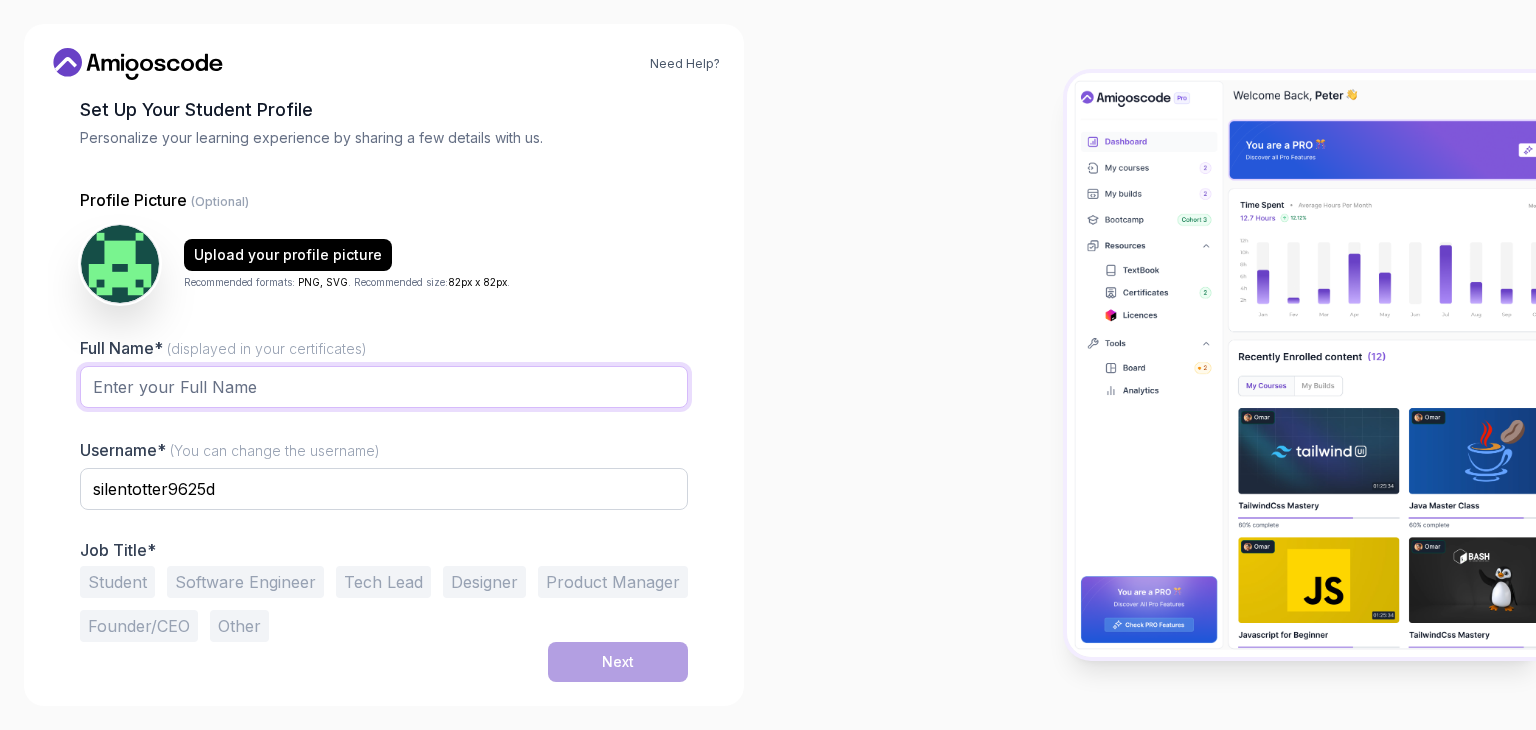 click on "Full Name*   (displayed in your certificates)" at bounding box center (384, 387) 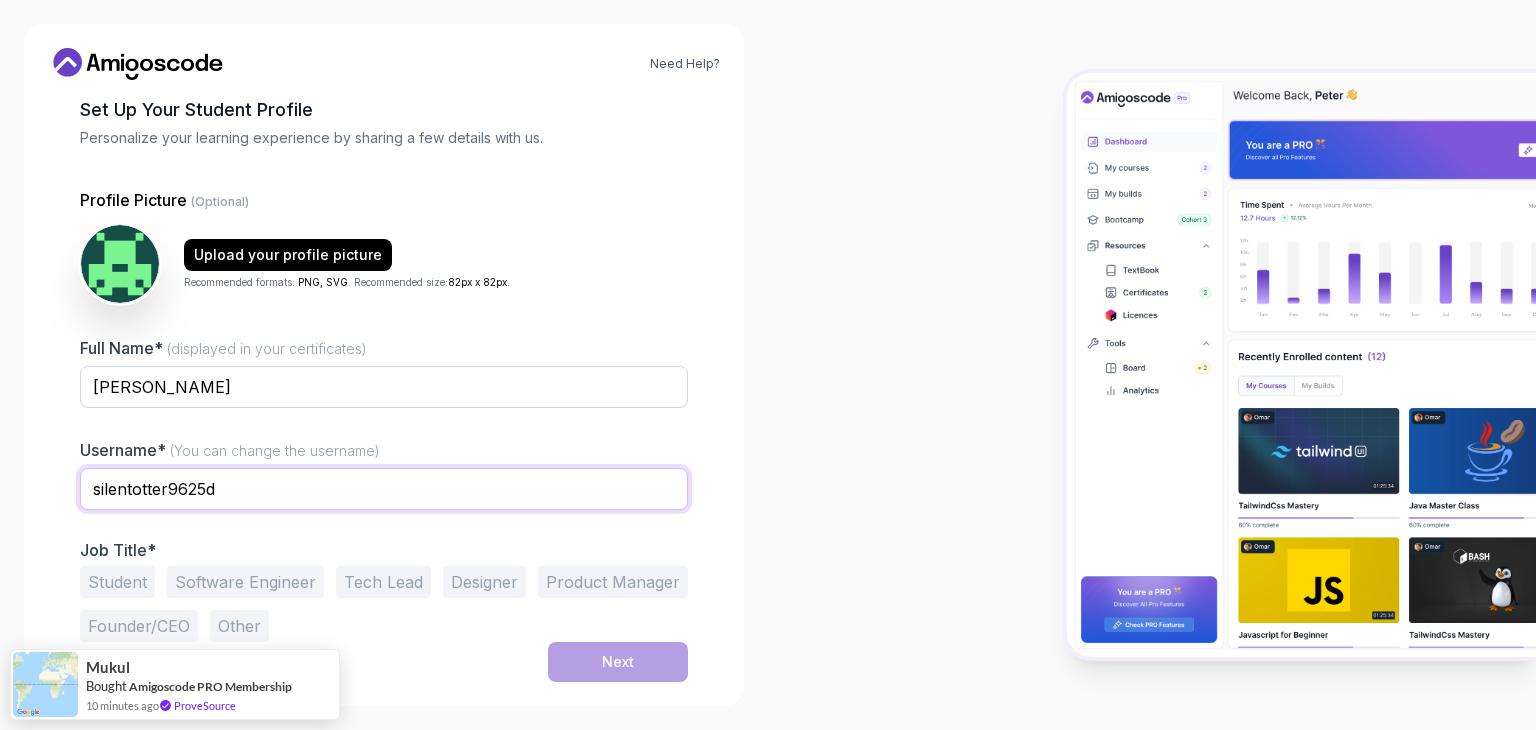 click on "silentotter9625d" at bounding box center [384, 489] 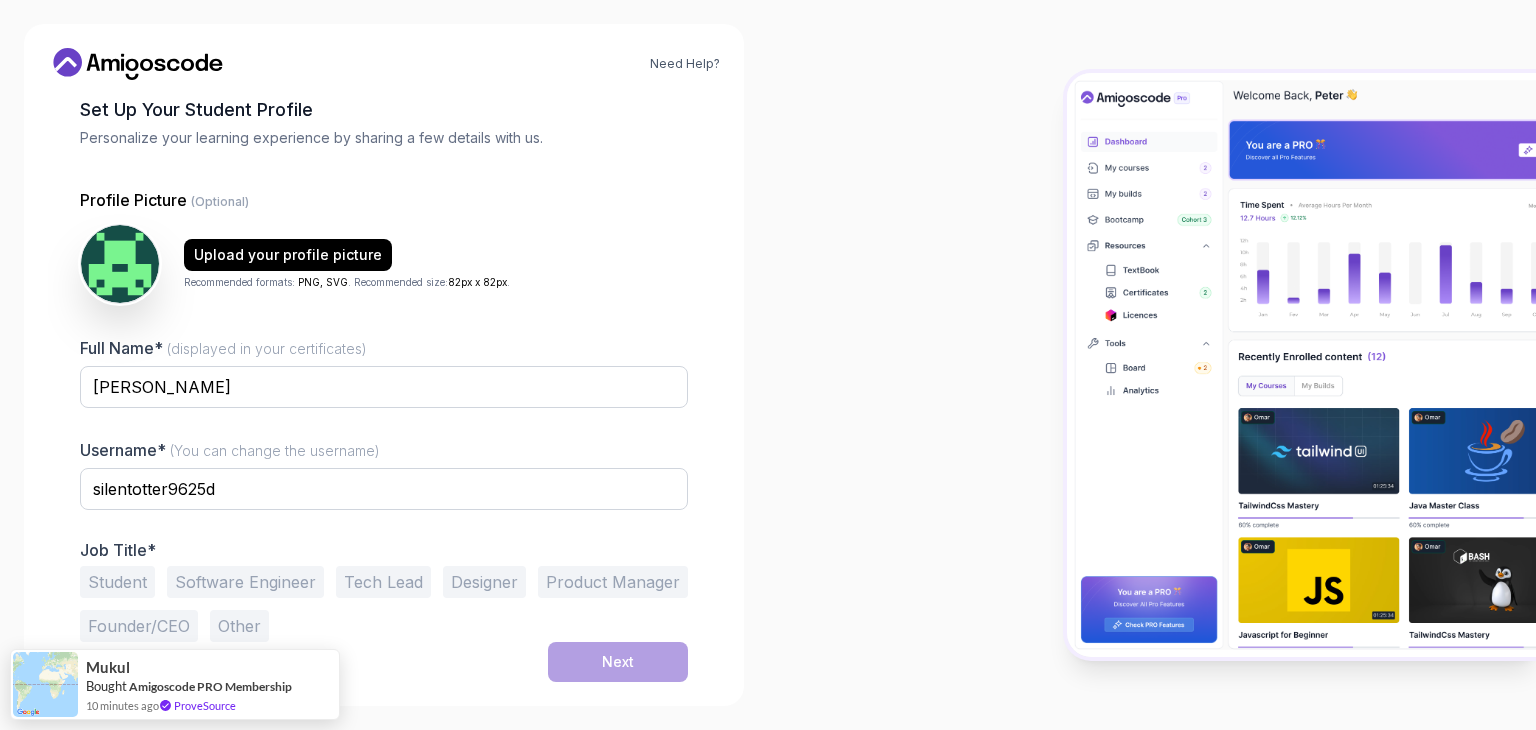 click on "Job Title*" at bounding box center (384, 550) 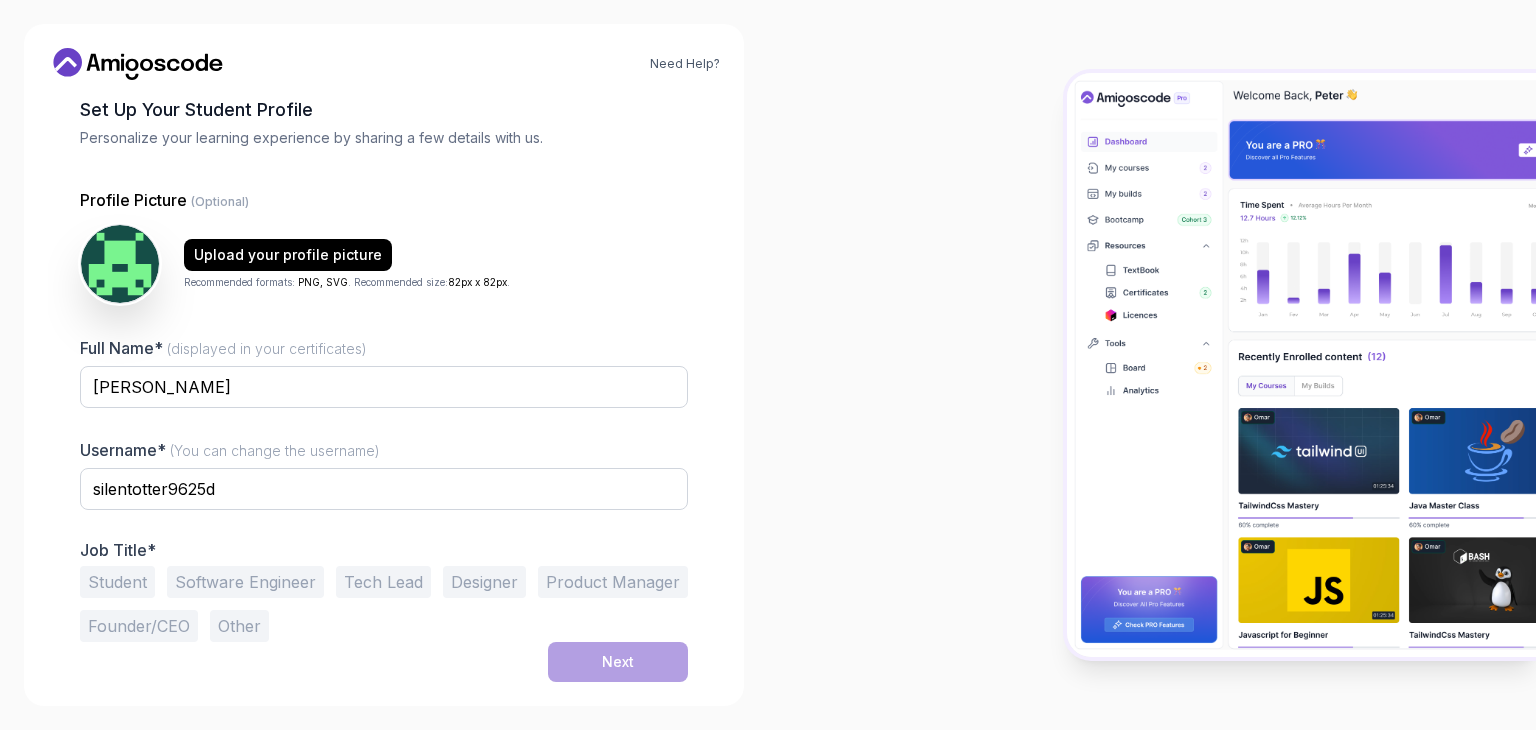 click on "Software Engineer" at bounding box center (245, 582) 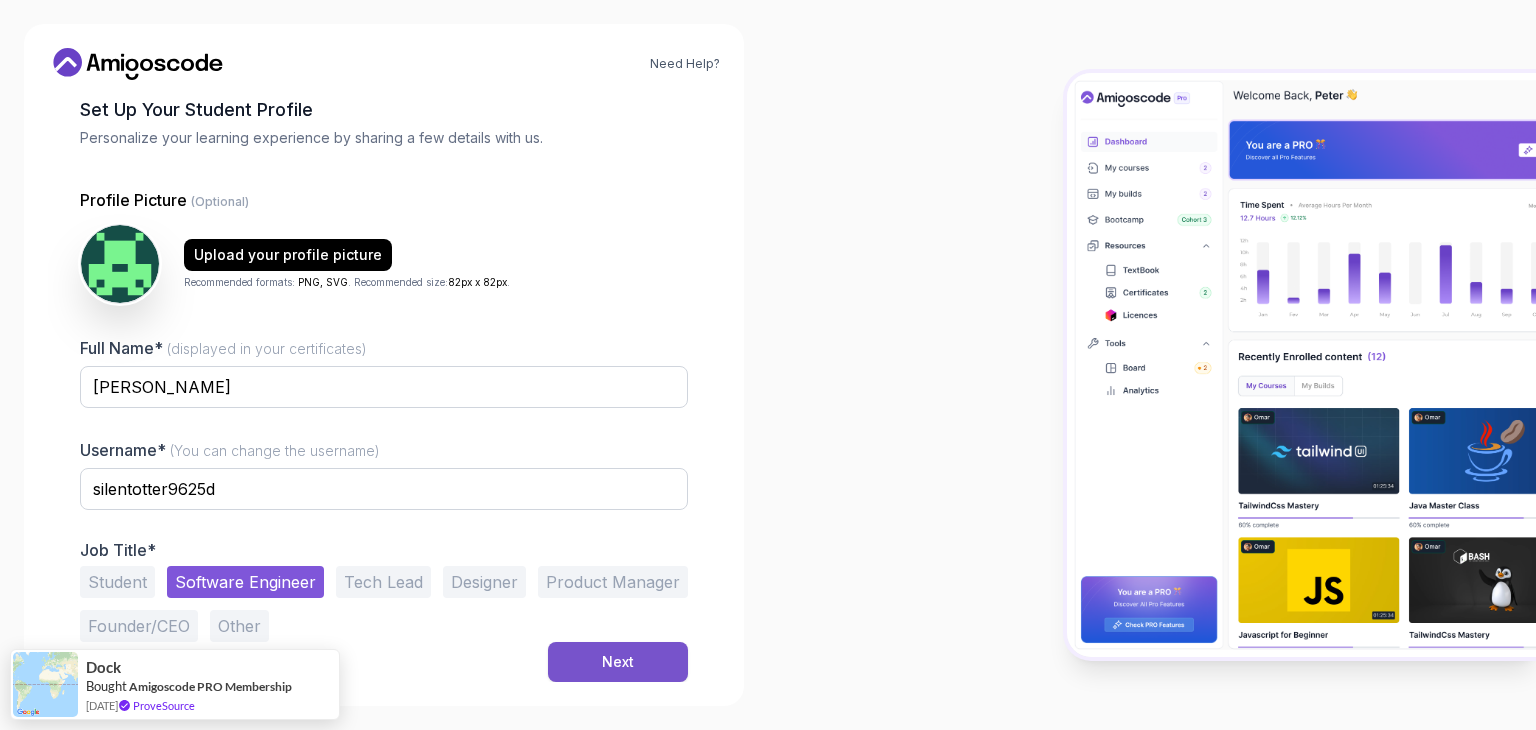 click on "Next" at bounding box center [618, 662] 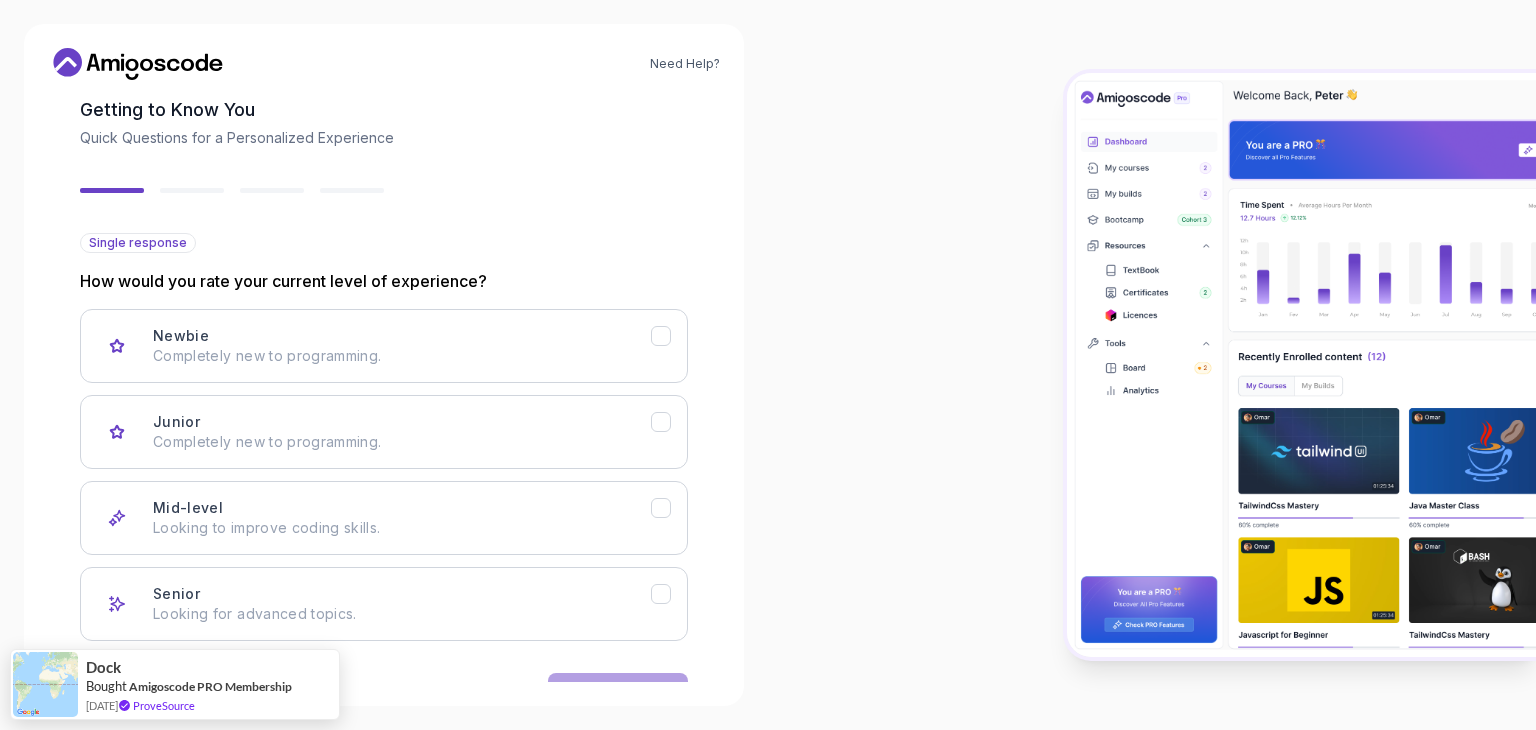 scroll, scrollTop: 165, scrollLeft: 0, axis: vertical 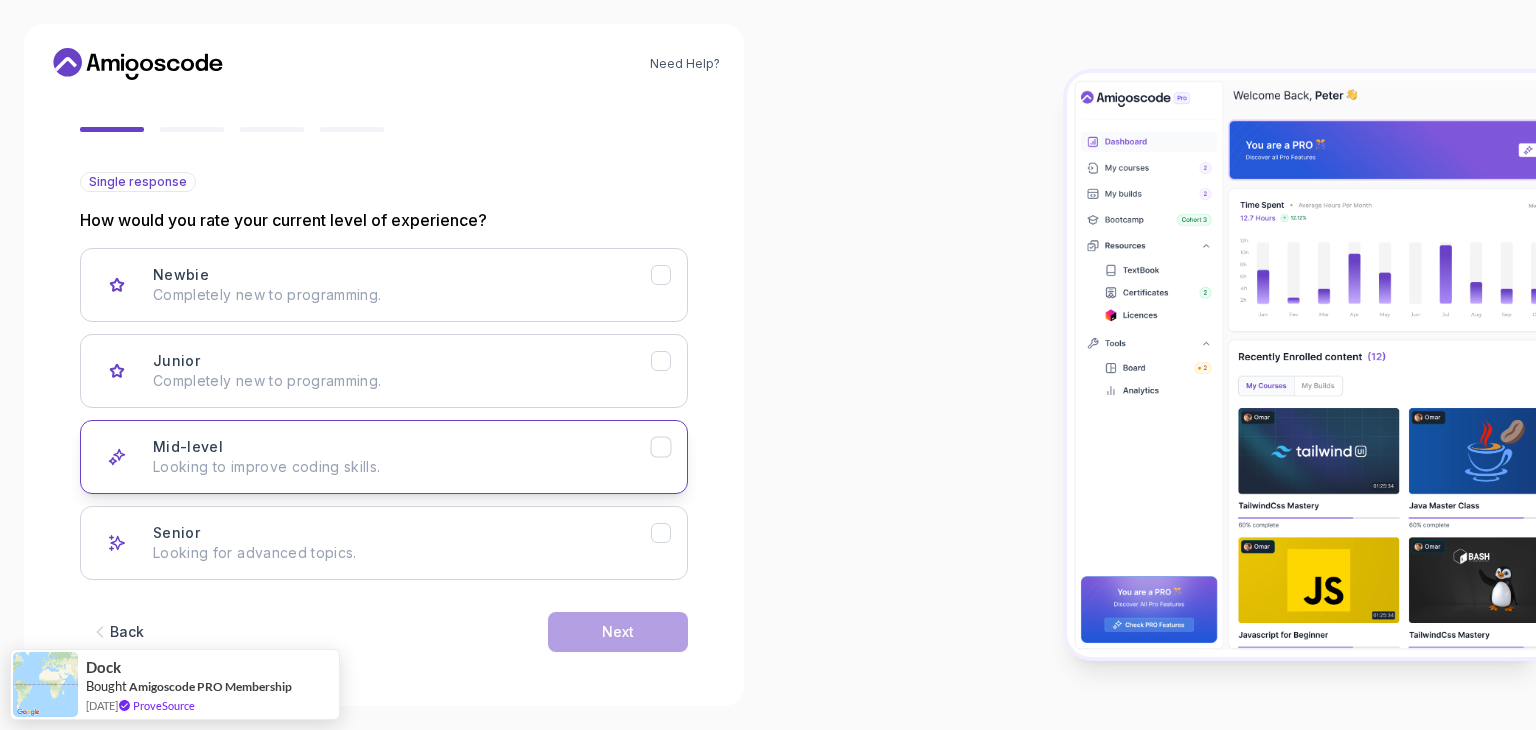 click 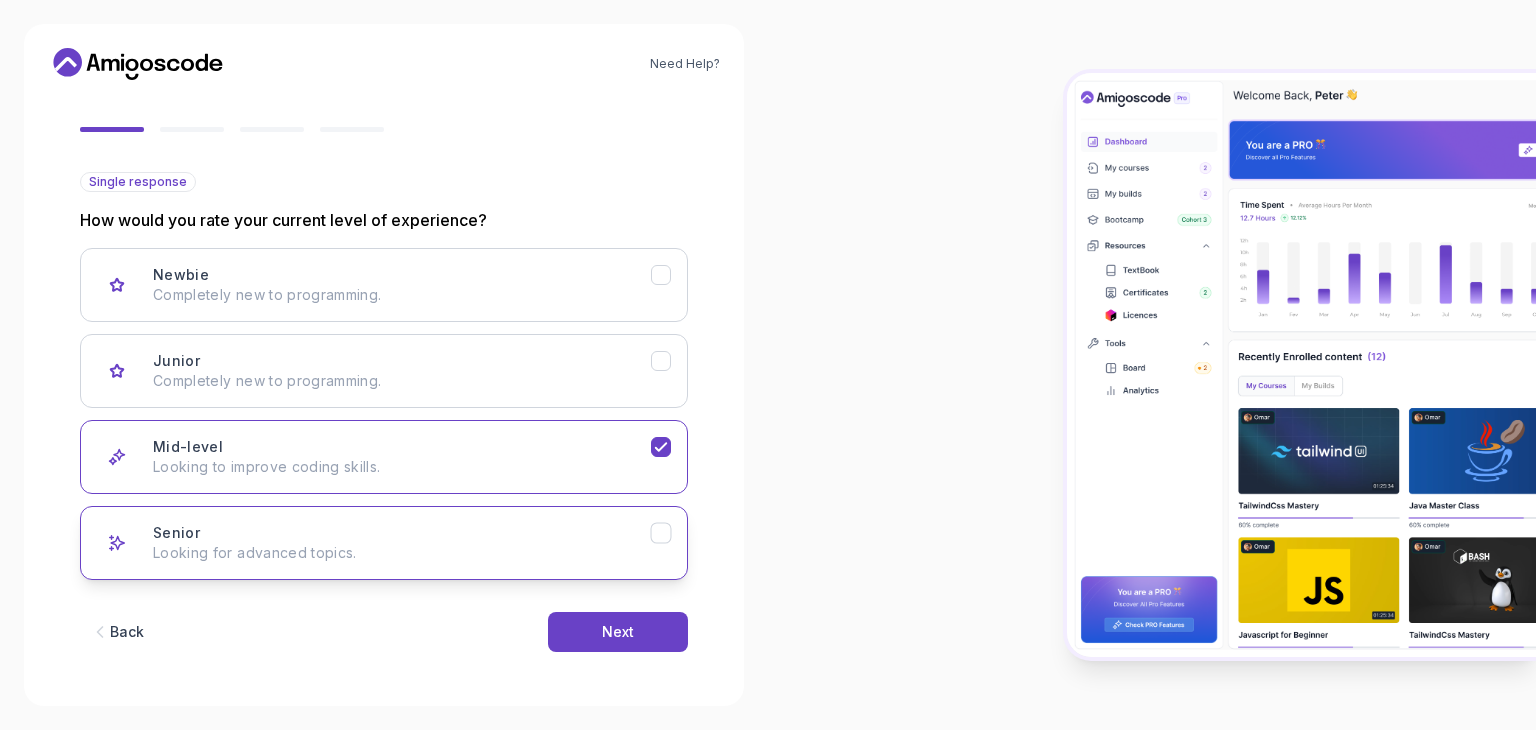 click 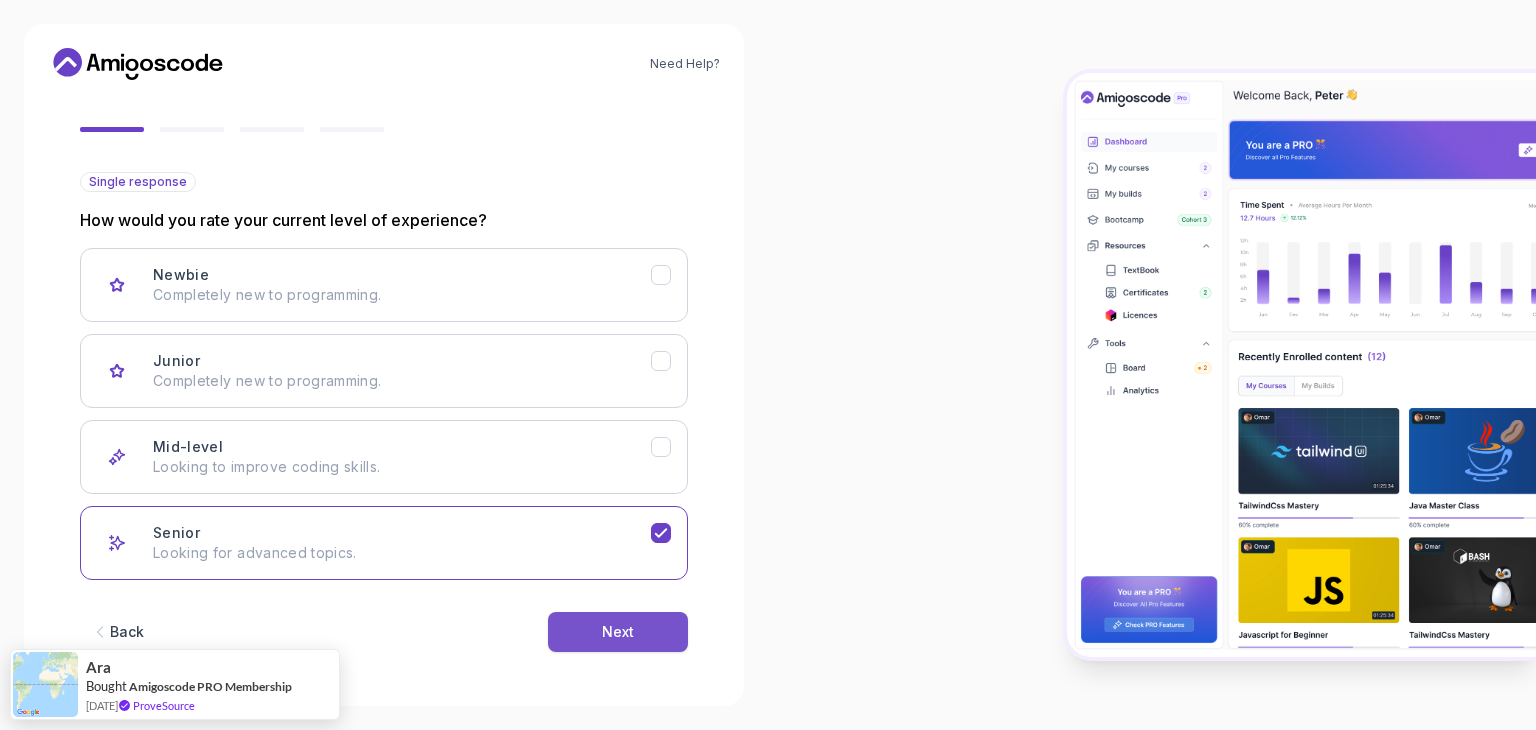click on "Next" at bounding box center [618, 632] 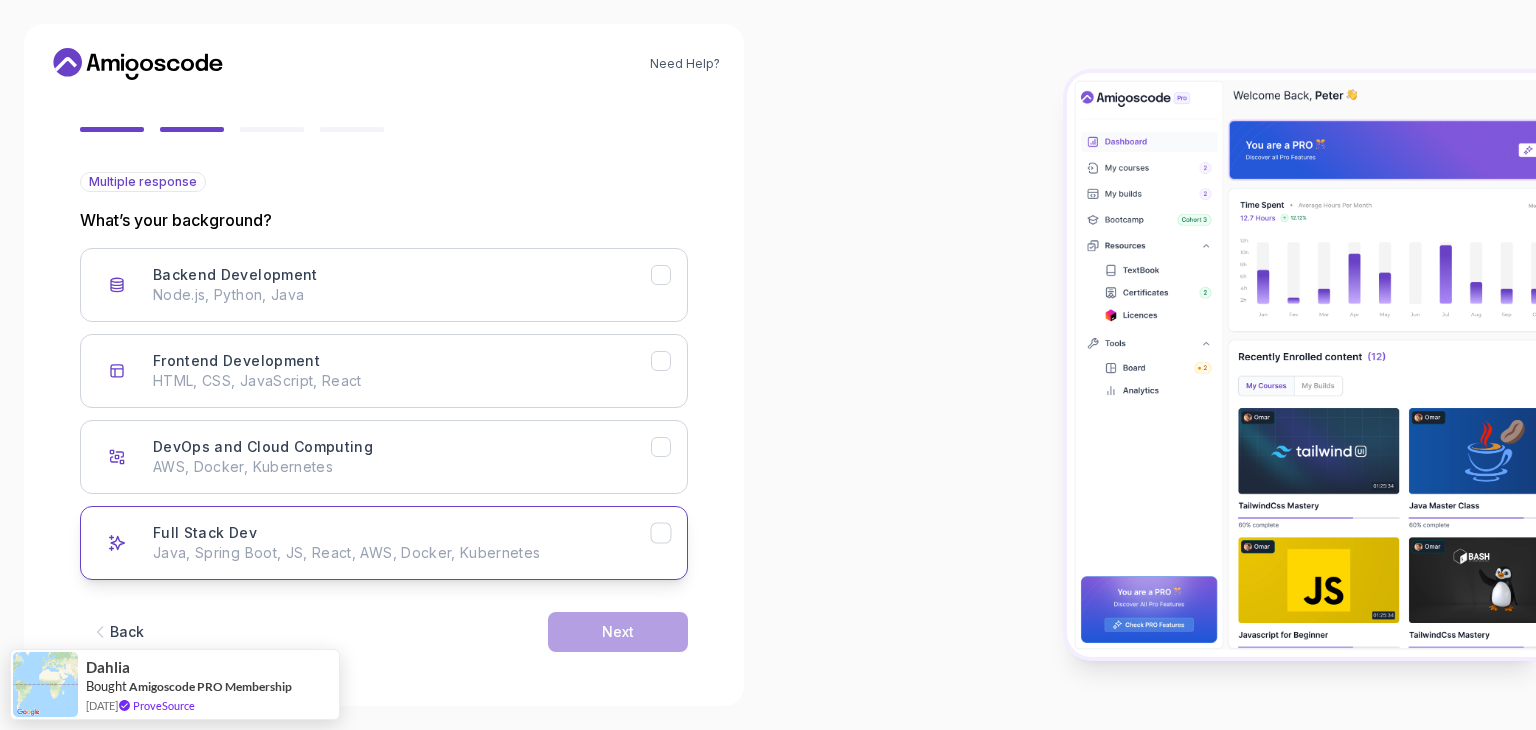 click at bounding box center [661, 533] 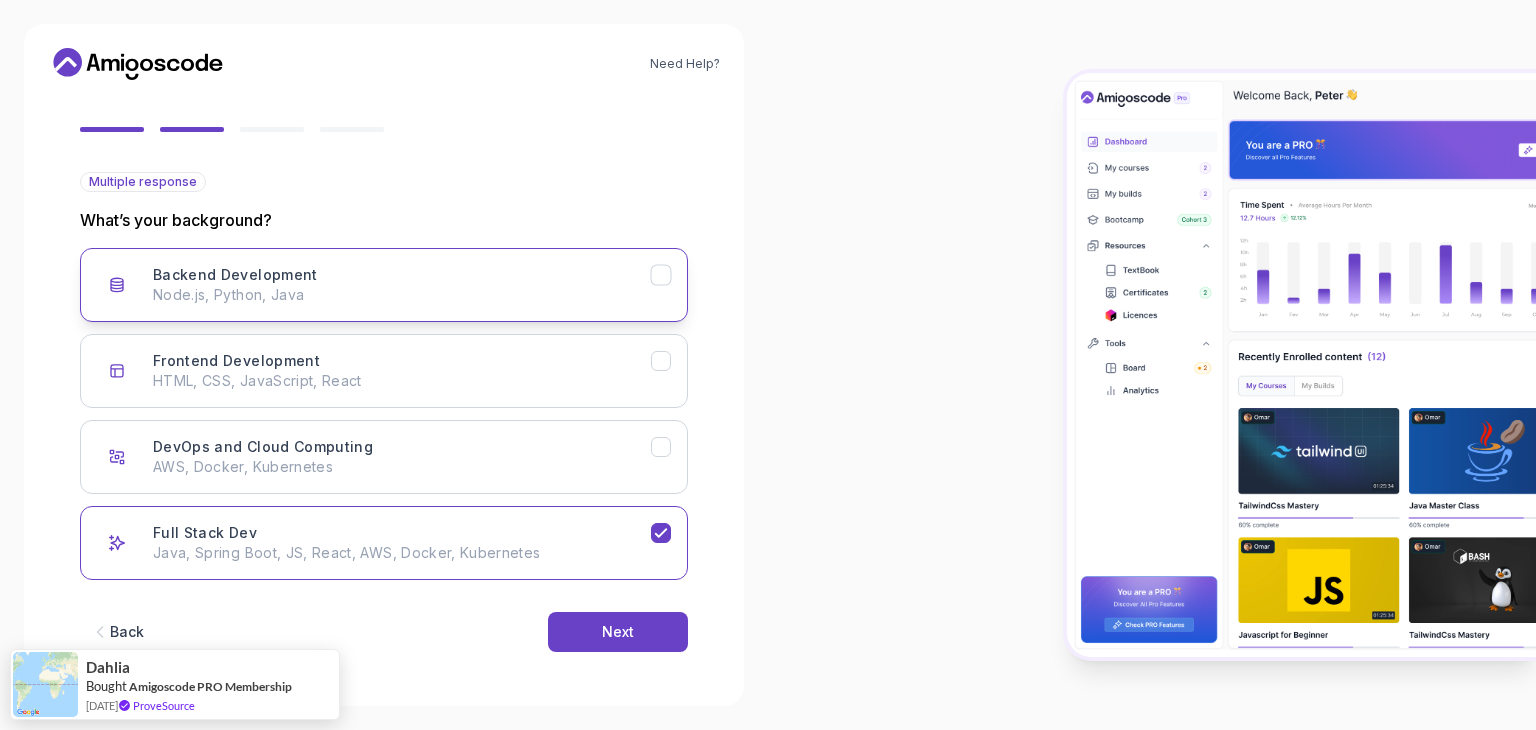 click 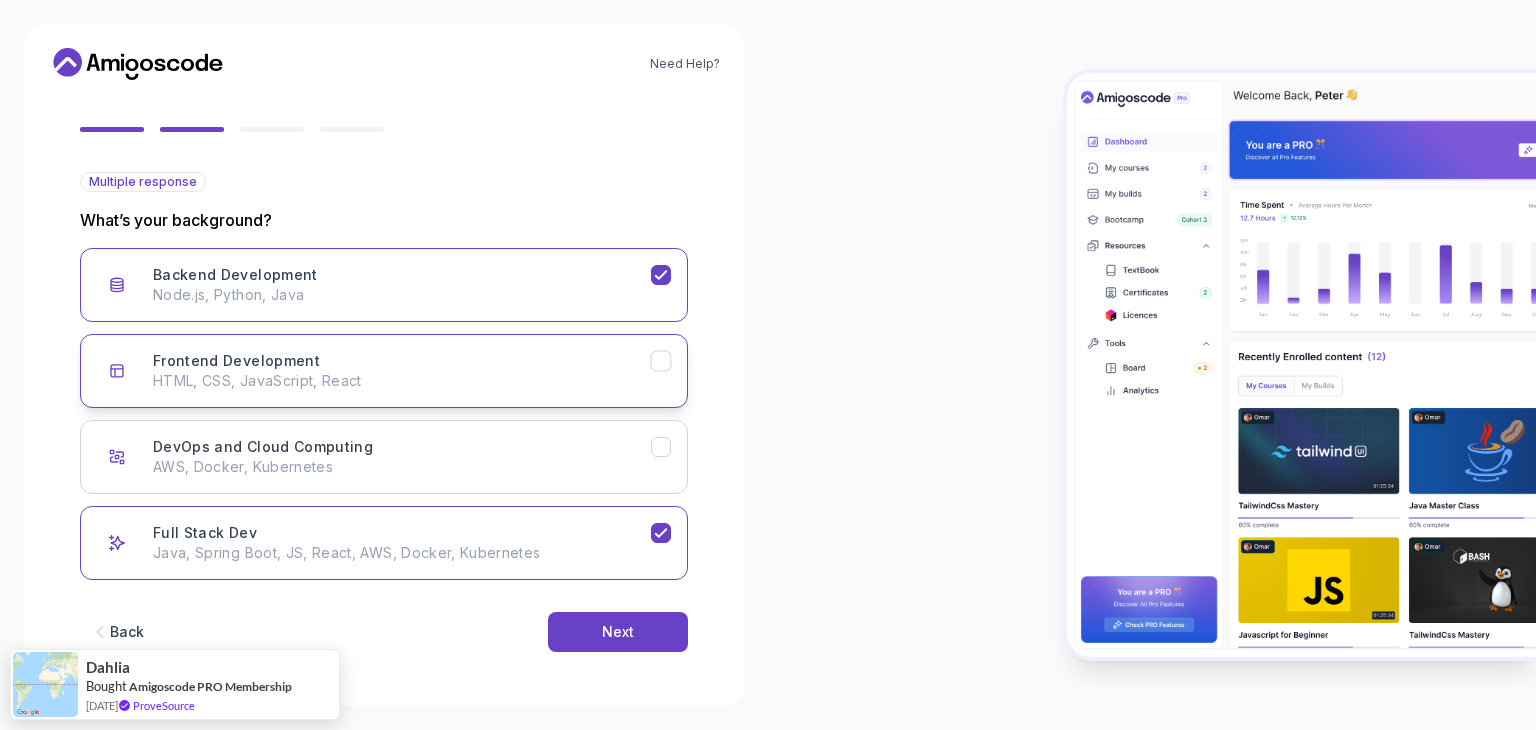 click on "Frontend Development HTML, CSS, JavaScript, React" at bounding box center (384, 371) 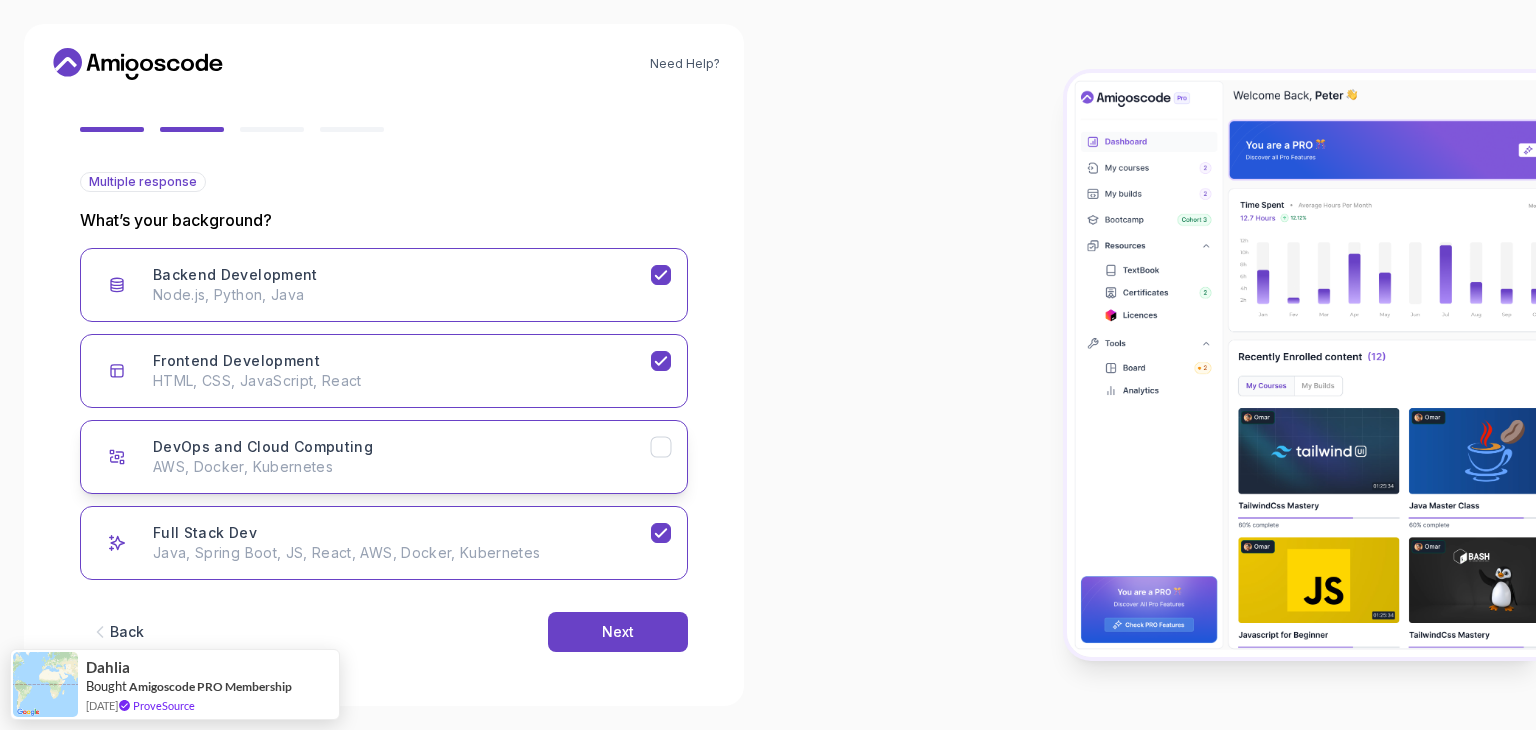 click on "DevOps and Cloud Computing AWS, Docker, Kubernetes" at bounding box center [384, 457] 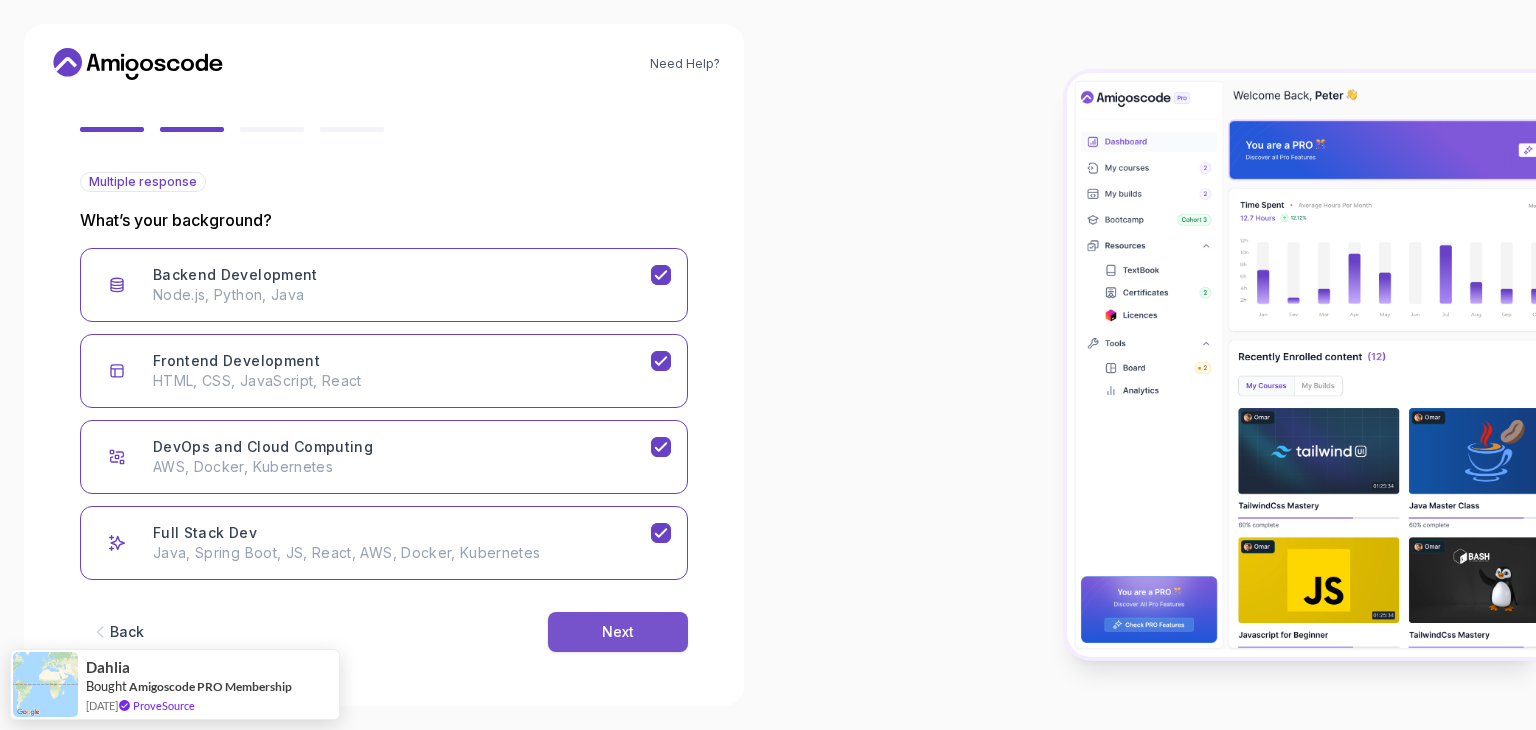 click on "Next" at bounding box center [618, 632] 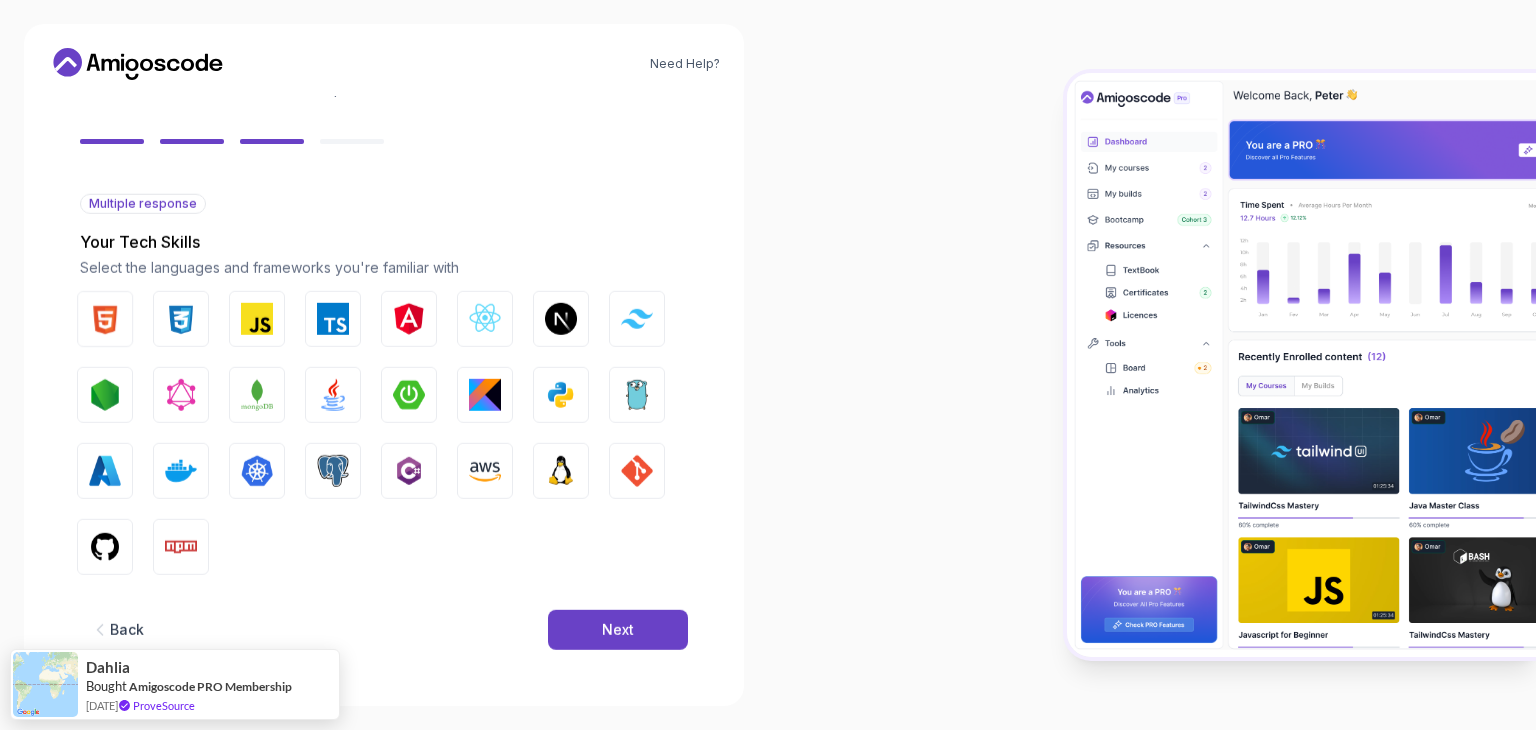 scroll, scrollTop: 143, scrollLeft: 0, axis: vertical 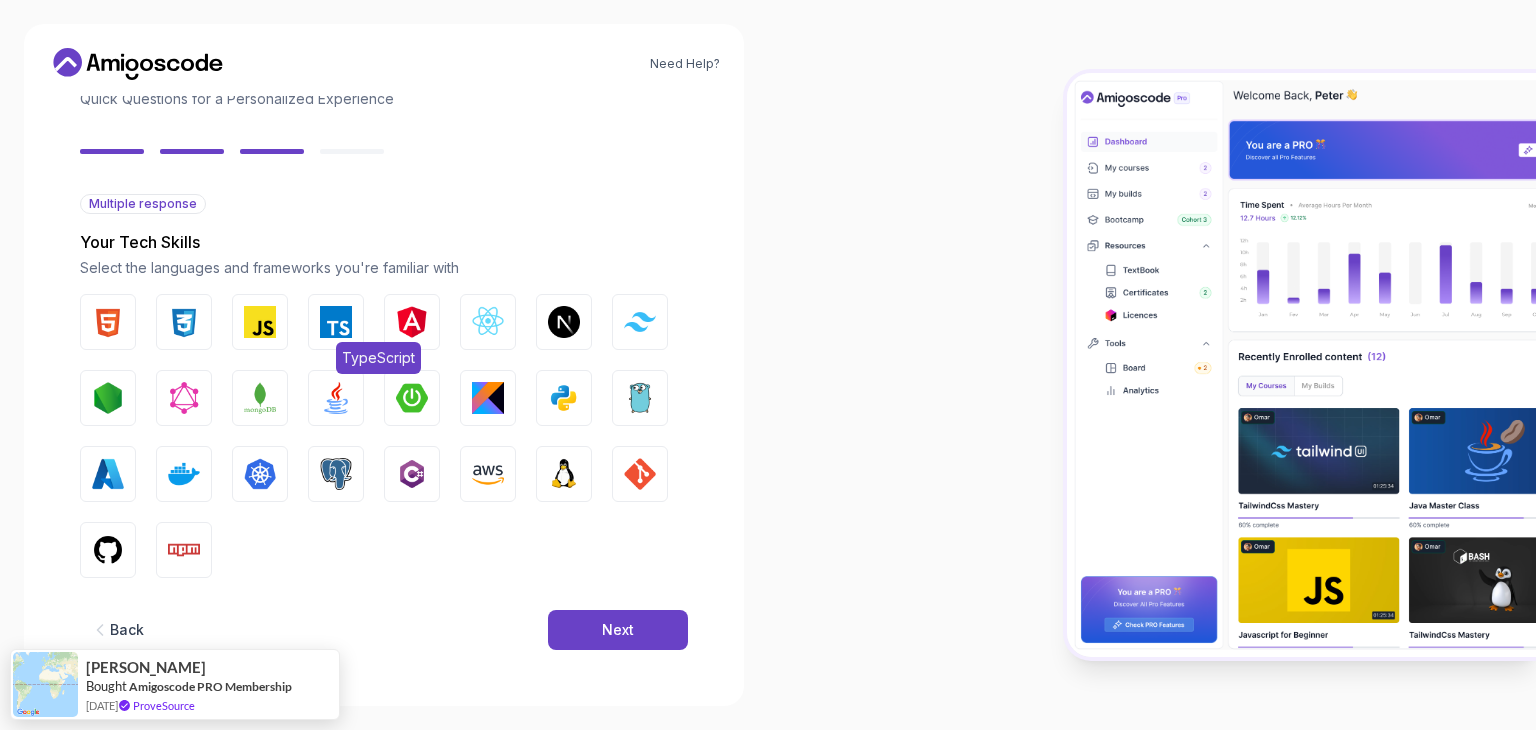 click on "TypeScript" at bounding box center [336, 322] 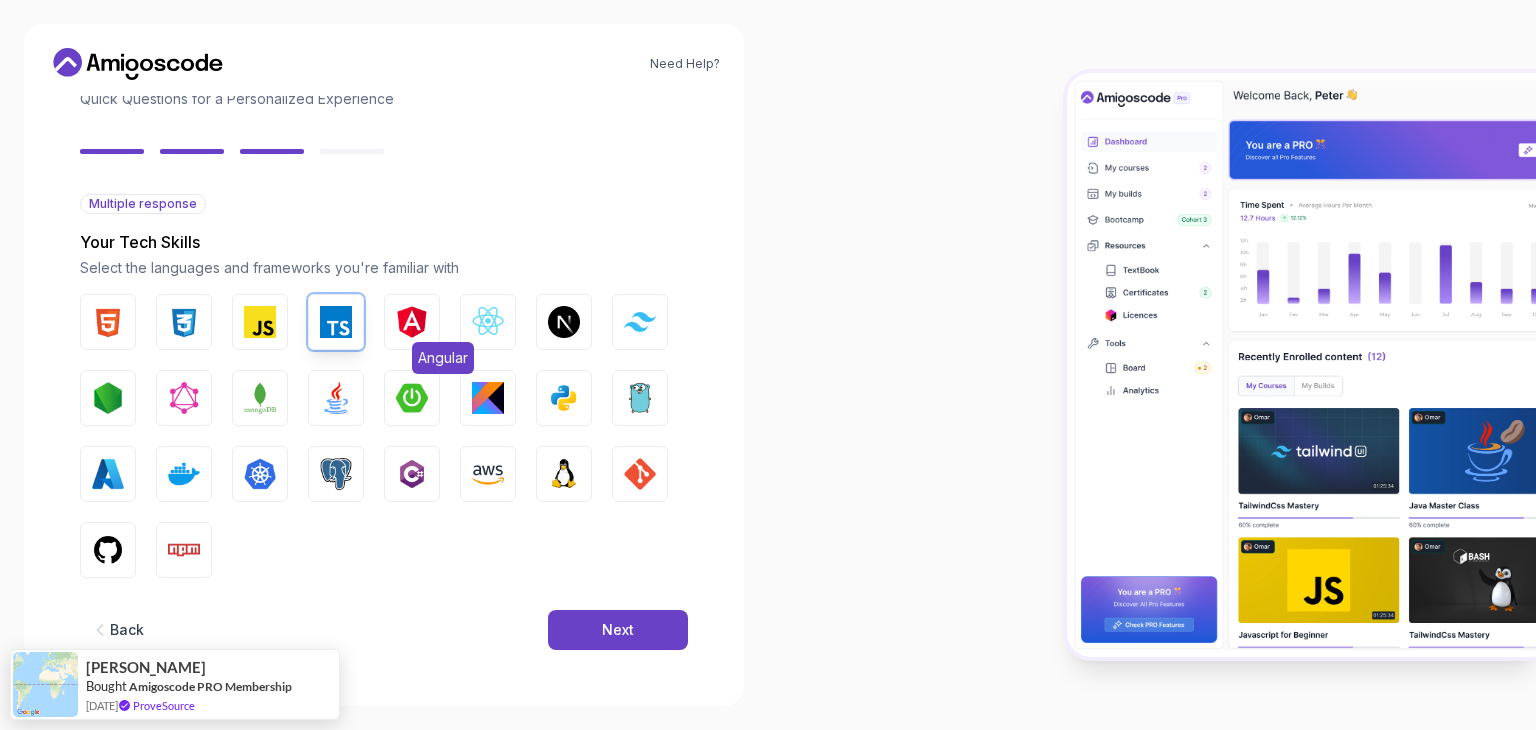 click at bounding box center [412, 322] 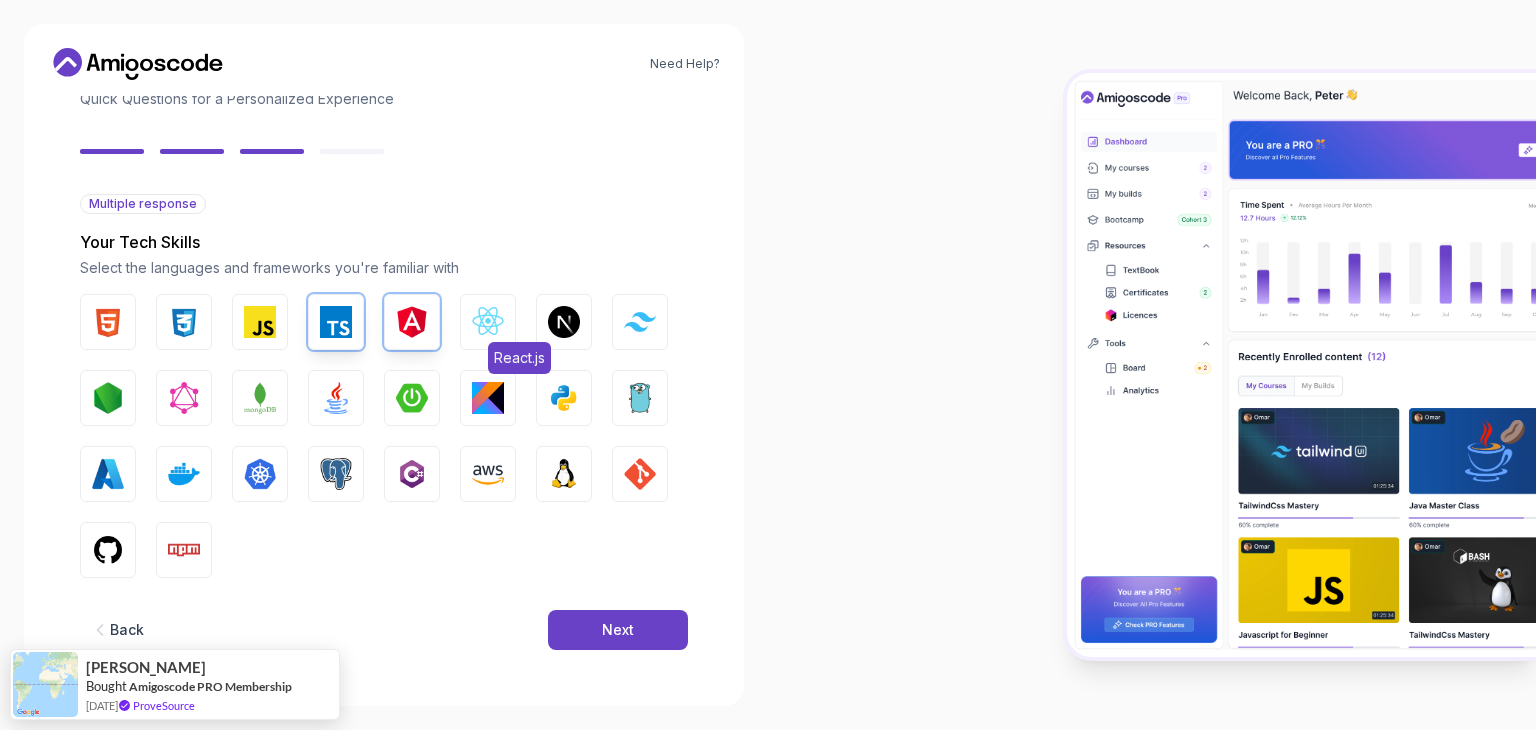 click at bounding box center [488, 322] 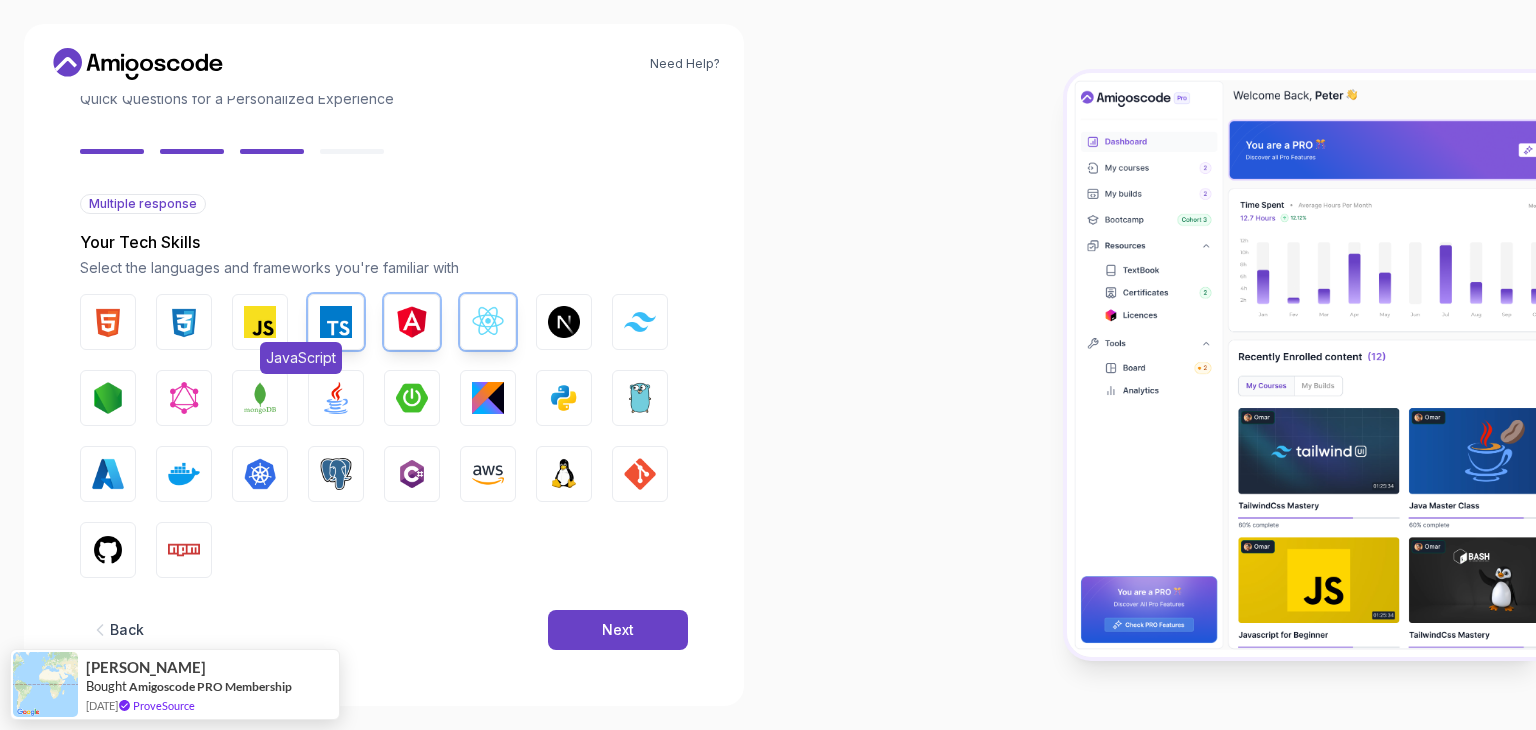 click at bounding box center [260, 322] 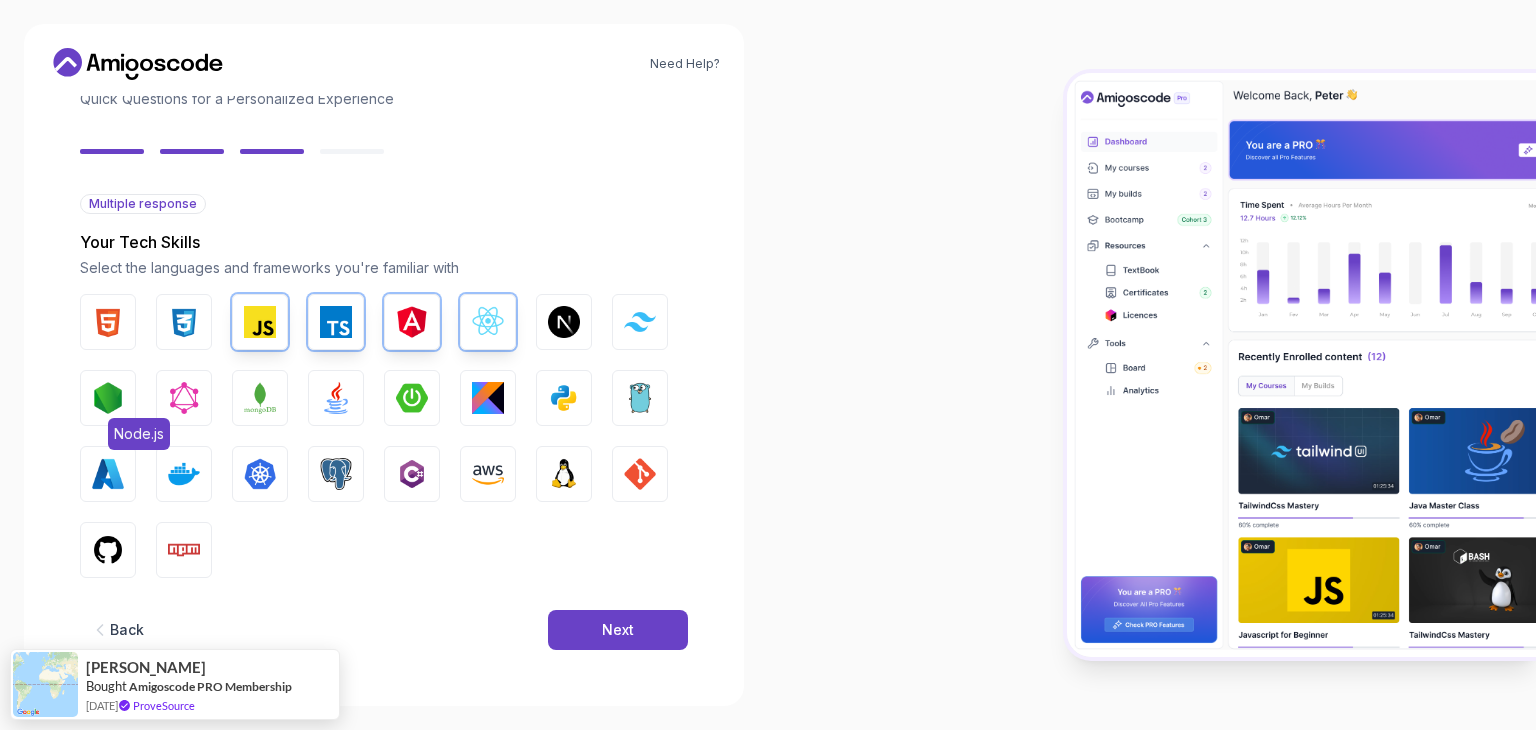click at bounding box center [108, 398] 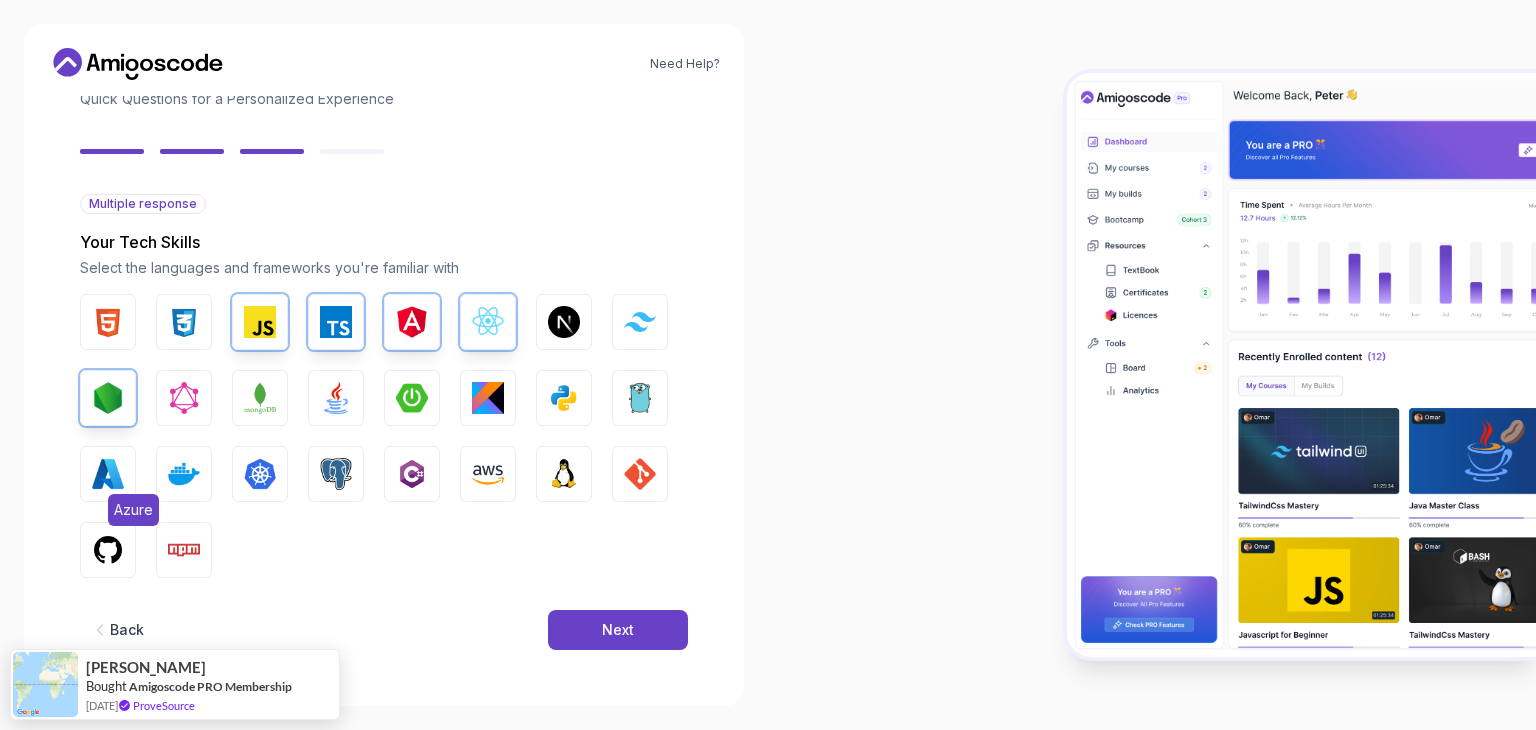 click on "Azure" at bounding box center [108, 474] 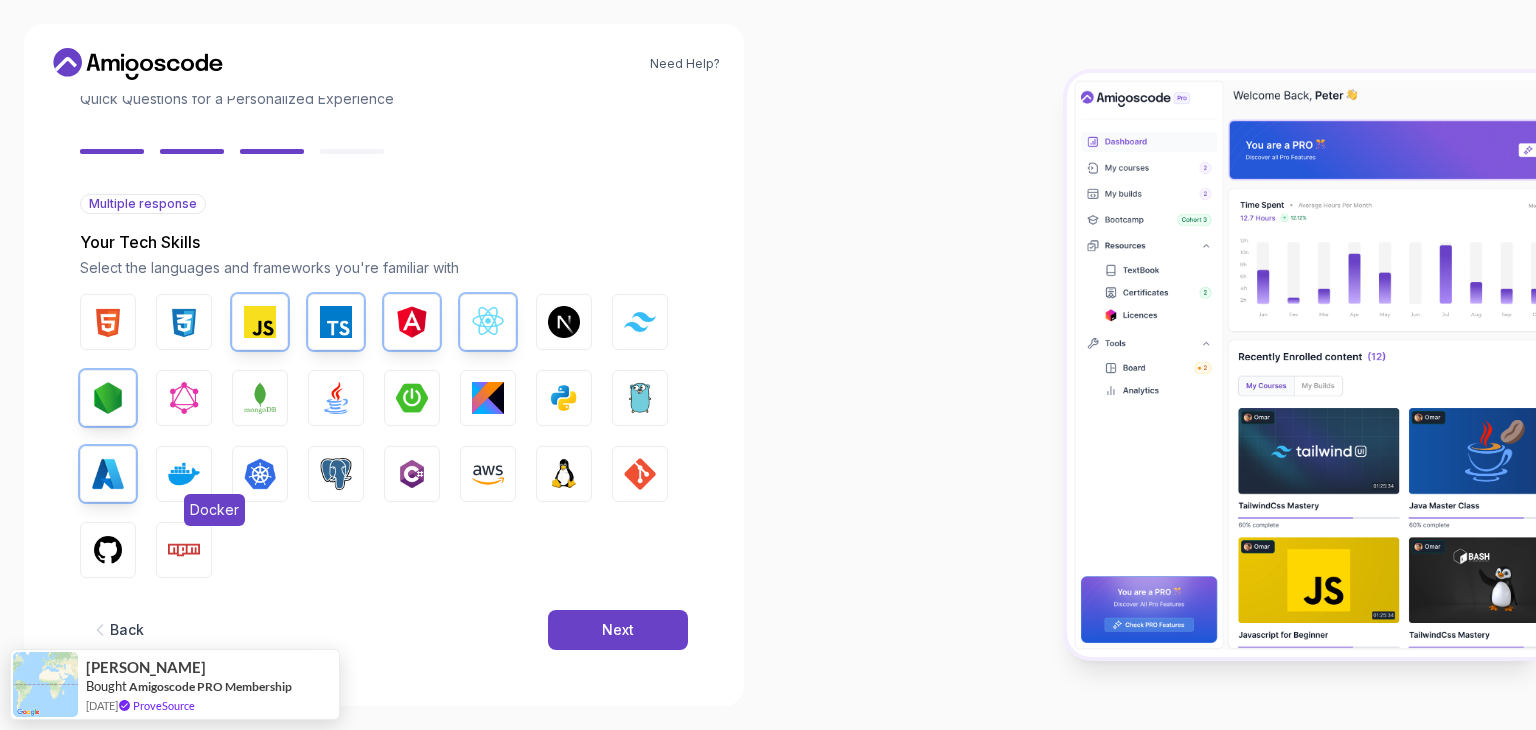 click on "Docker" at bounding box center [184, 474] 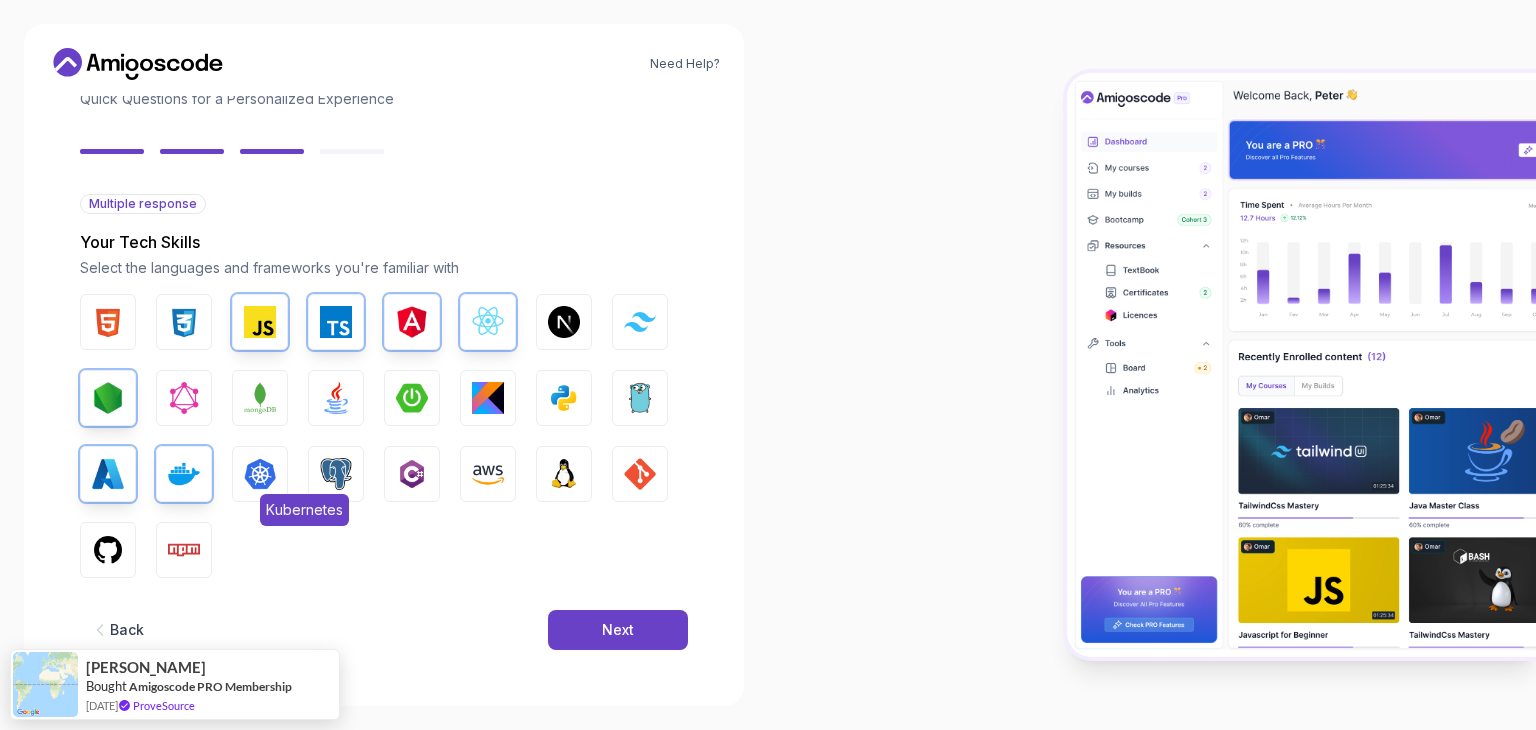 click at bounding box center (260, 474) 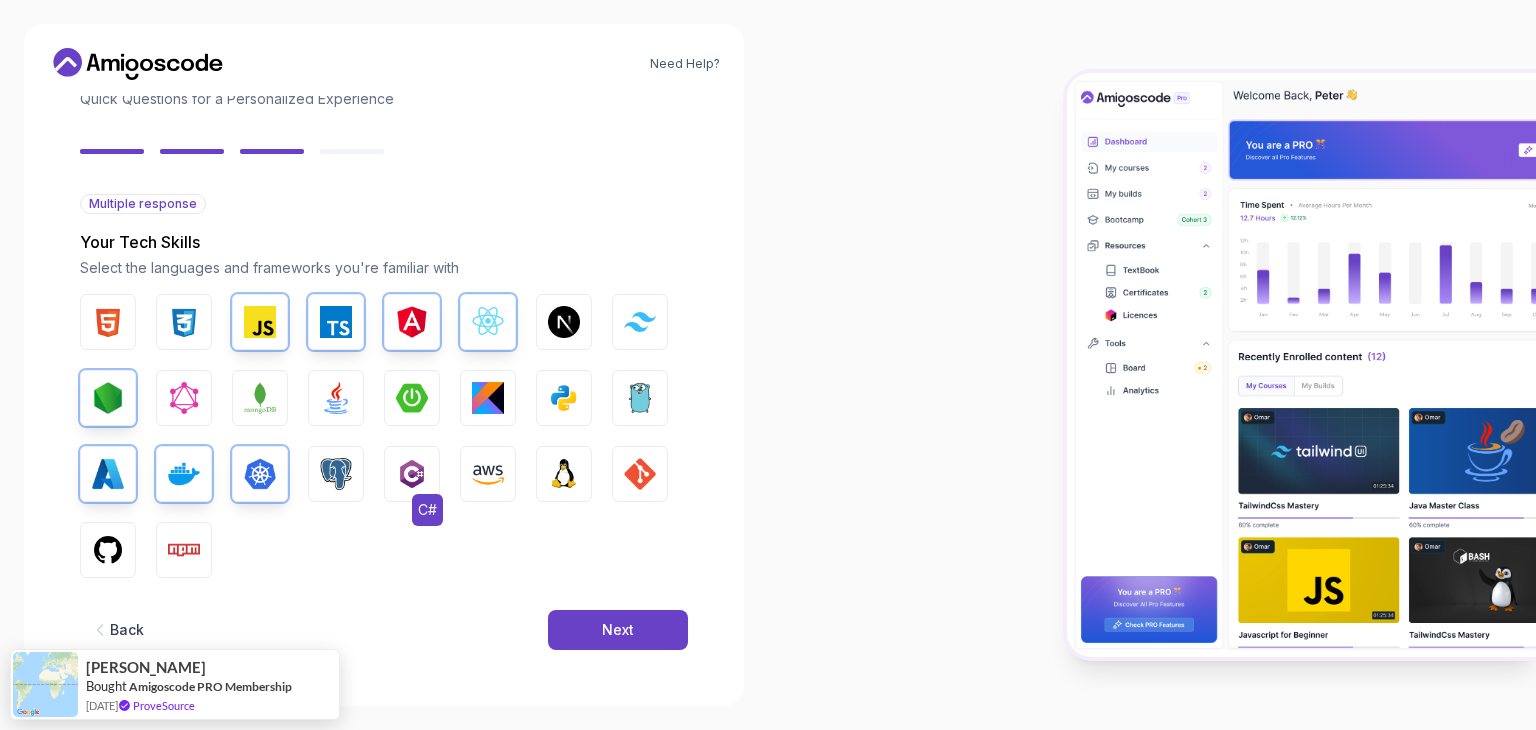 click at bounding box center (412, 474) 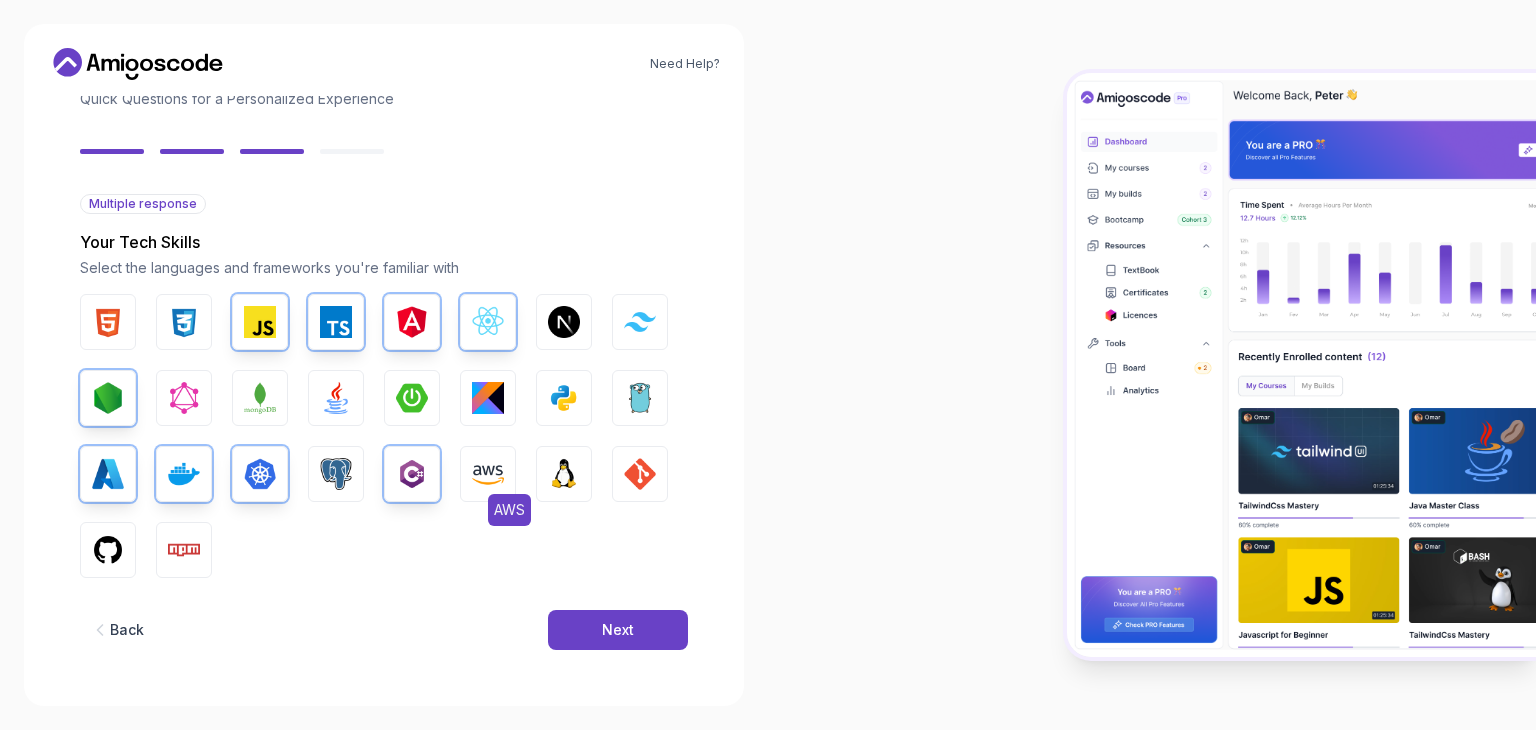 click at bounding box center (488, 474) 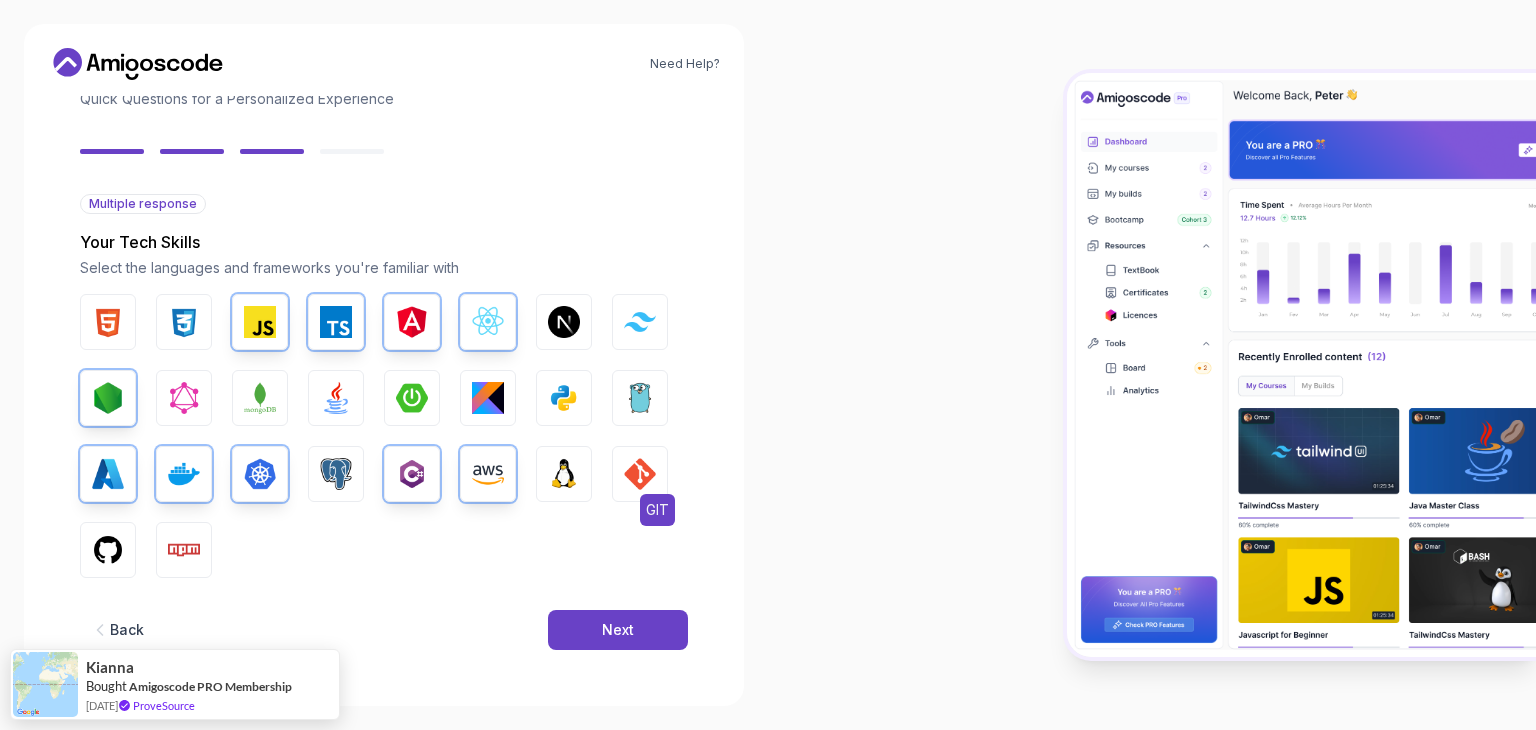 click on "GIT" at bounding box center [640, 474] 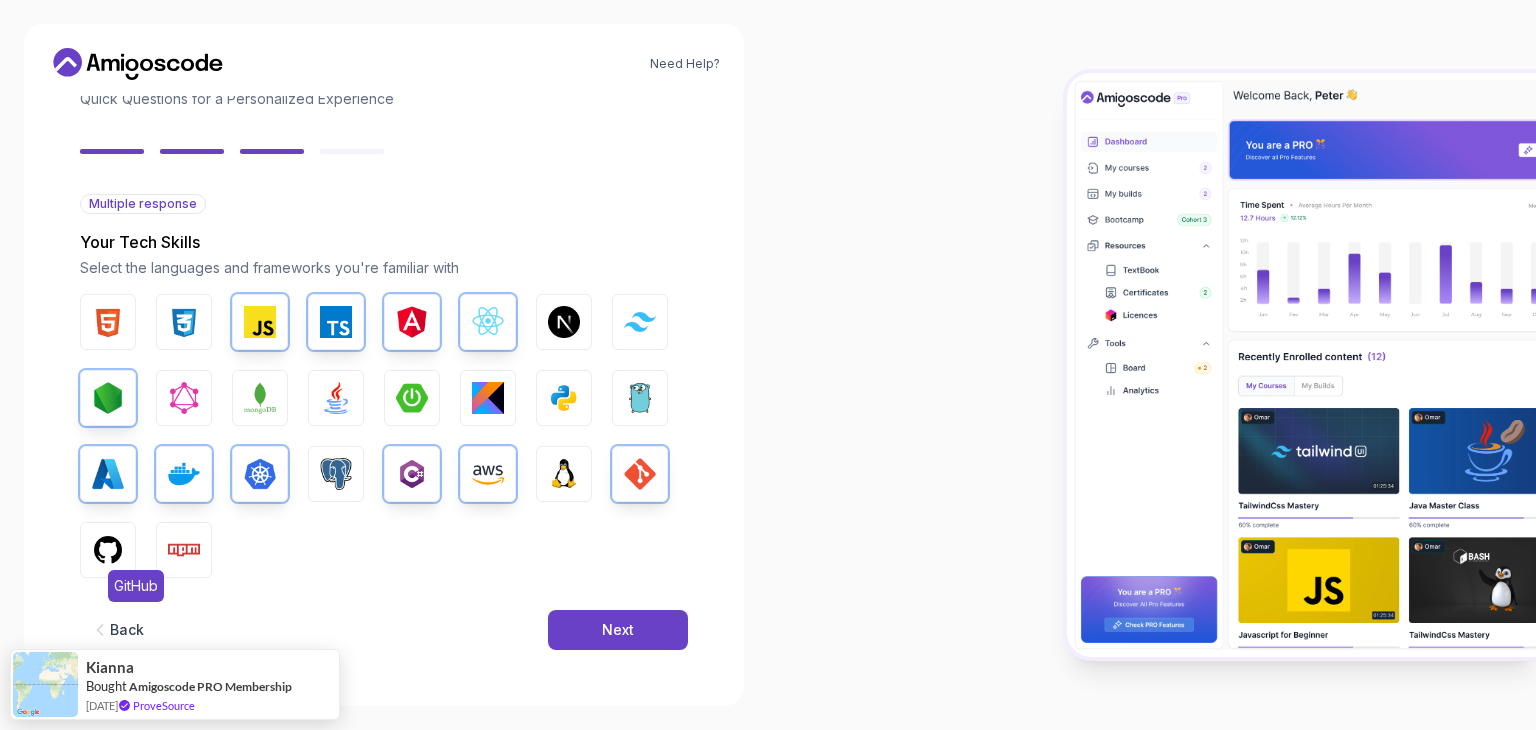 click on "GitHub" at bounding box center [108, 550] 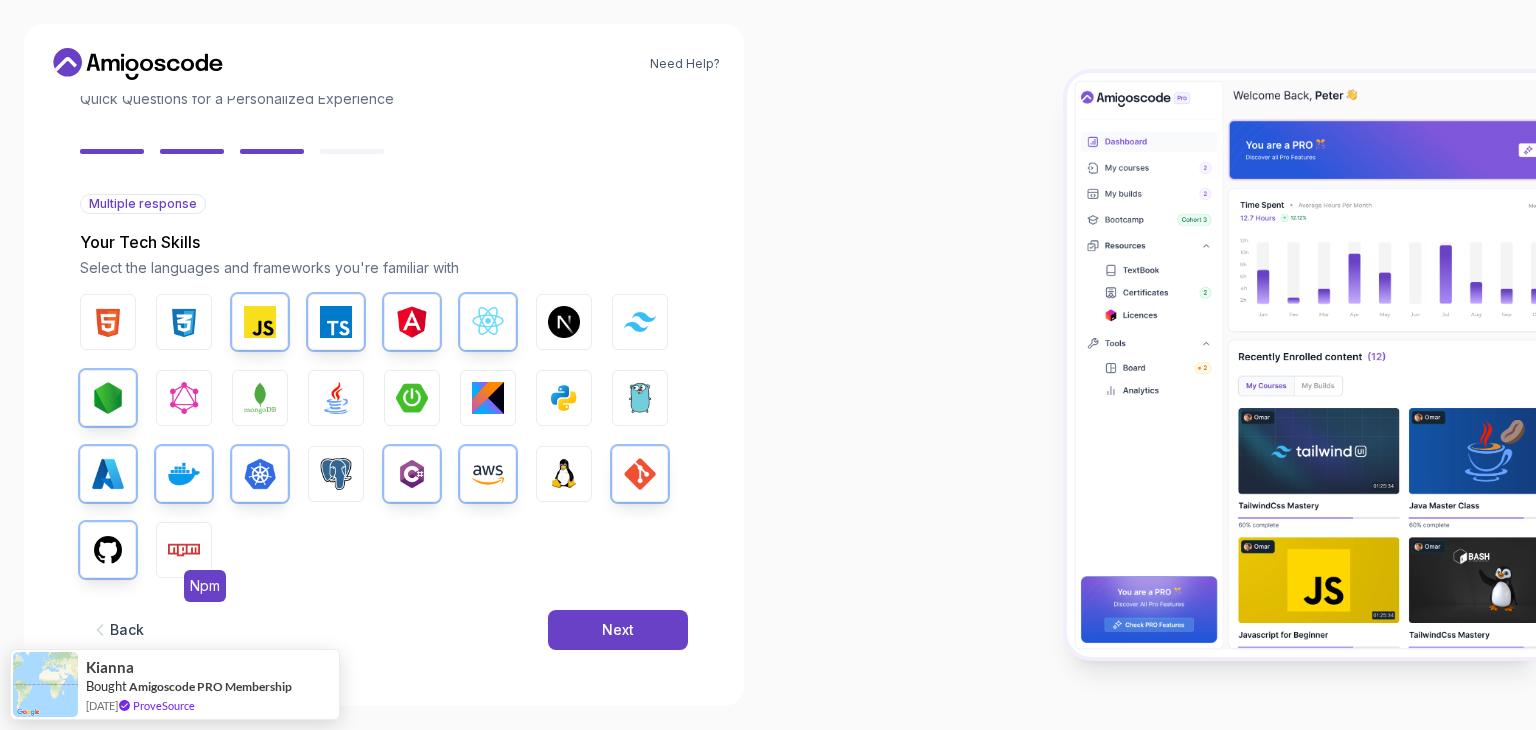 click on "Npm" at bounding box center [184, 550] 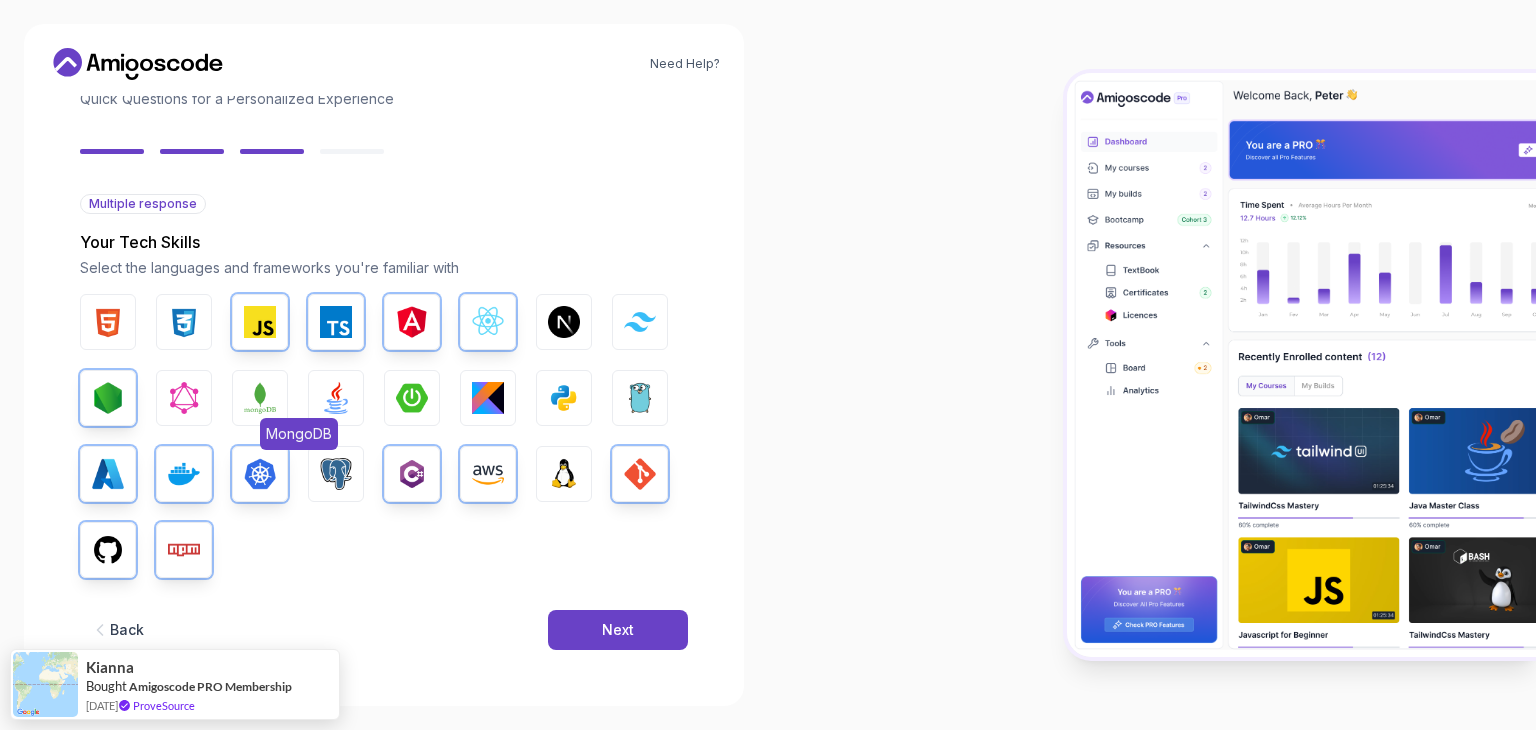 click at bounding box center (260, 398) 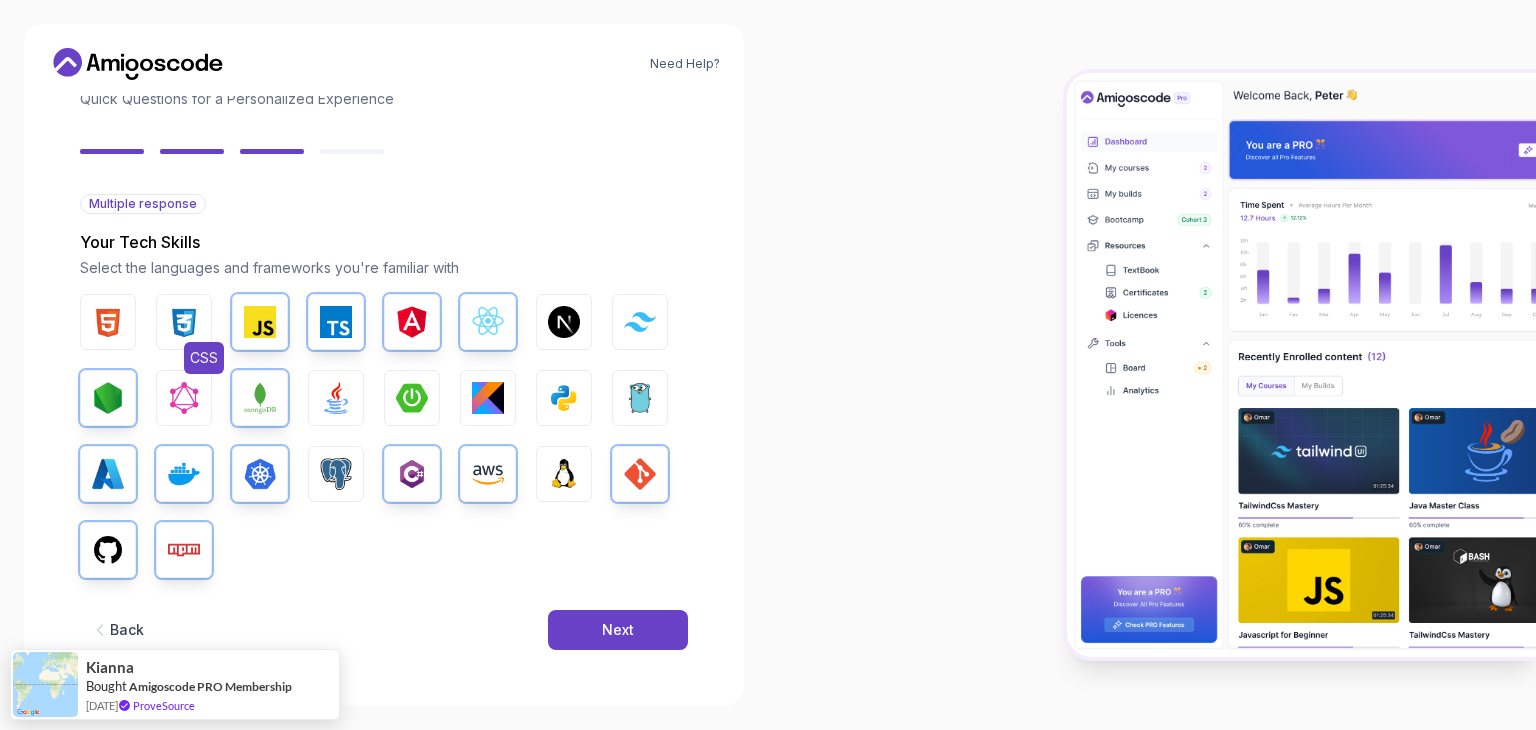 click at bounding box center (184, 322) 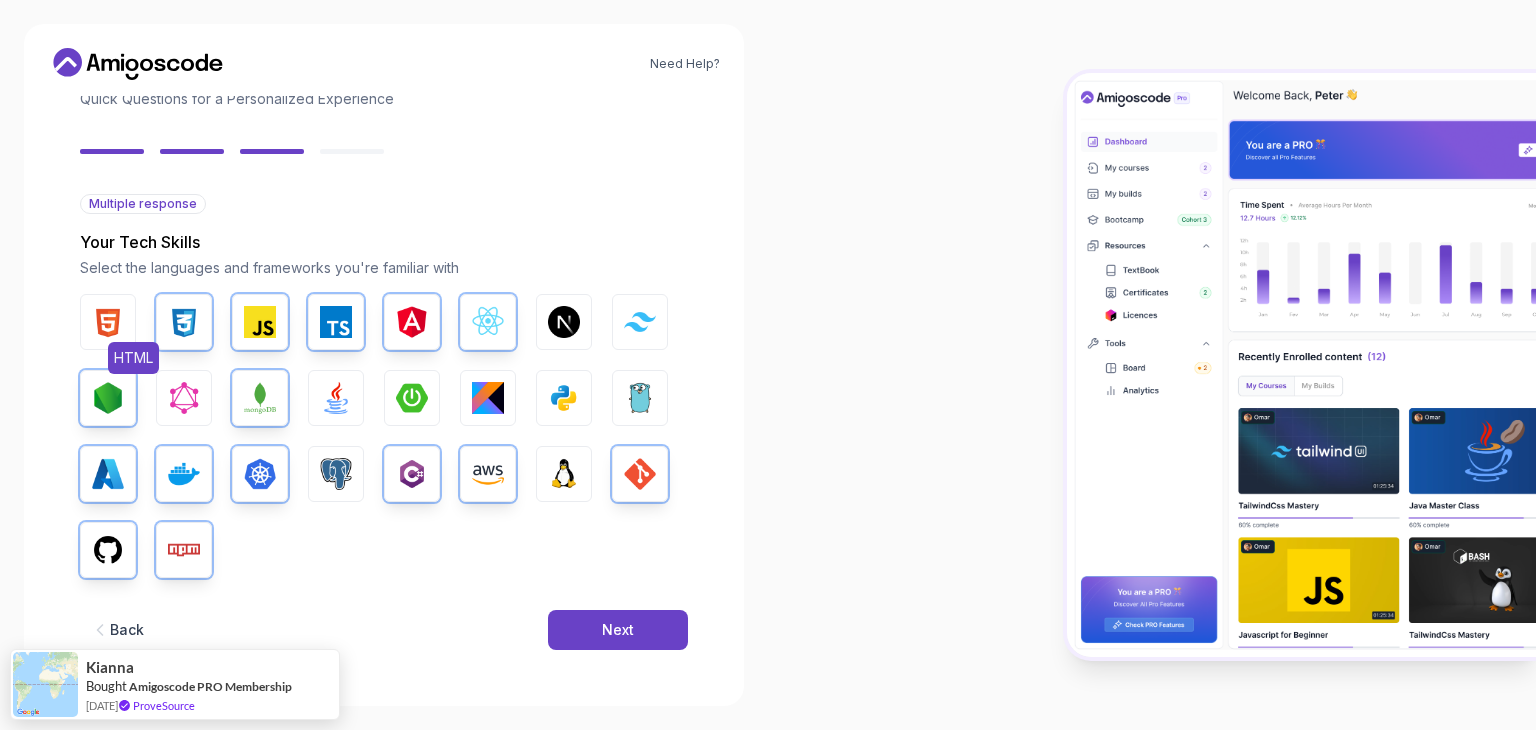 click at bounding box center (108, 322) 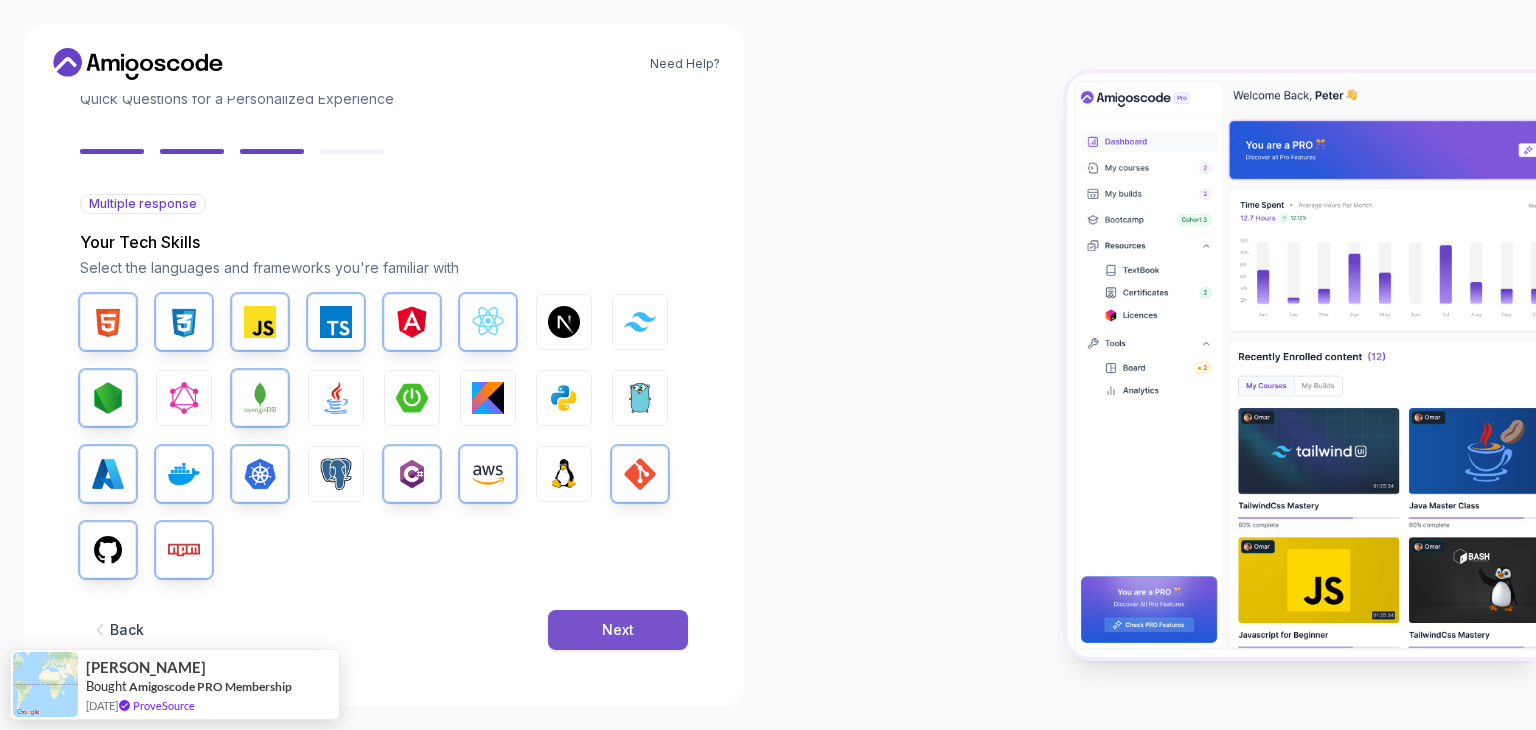 click on "Next" at bounding box center [618, 630] 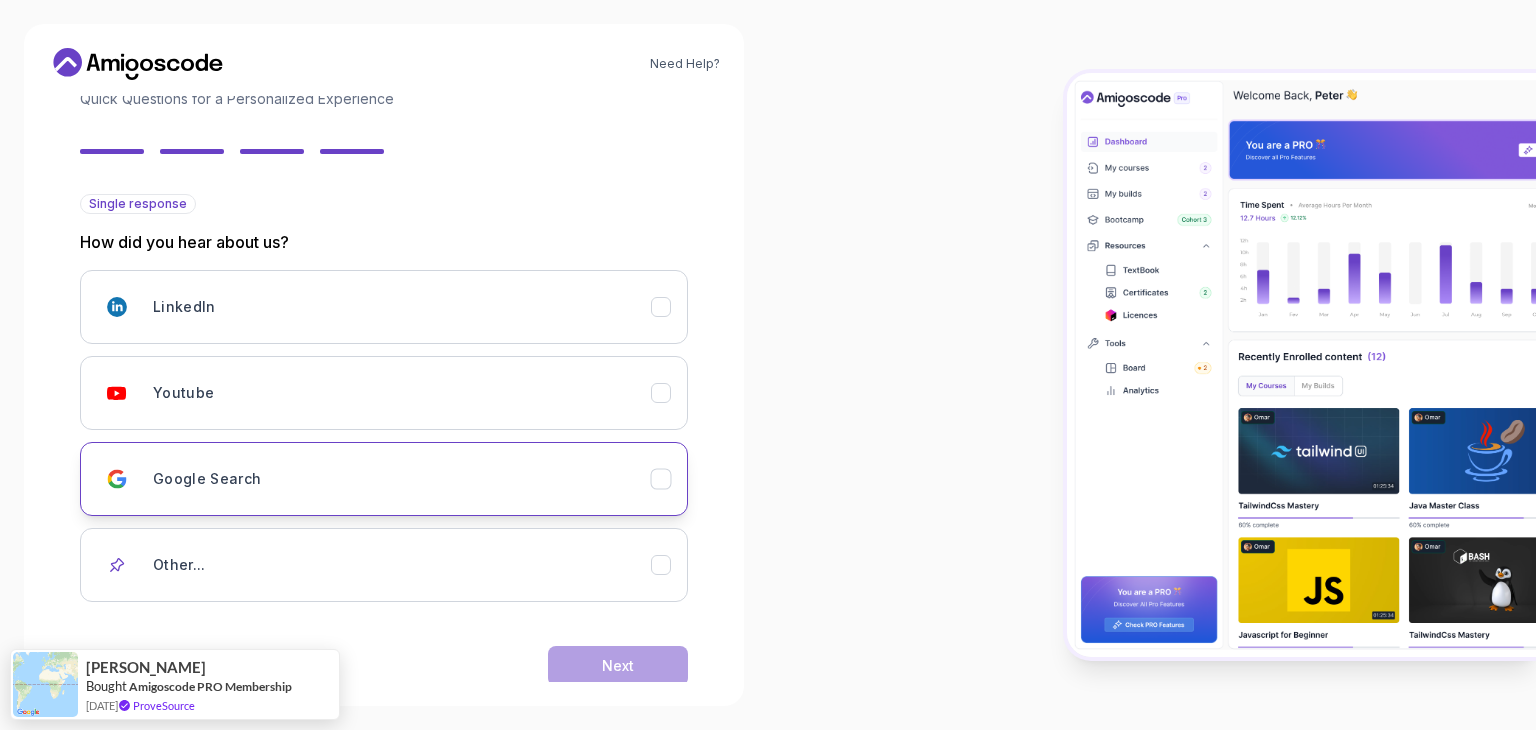 click 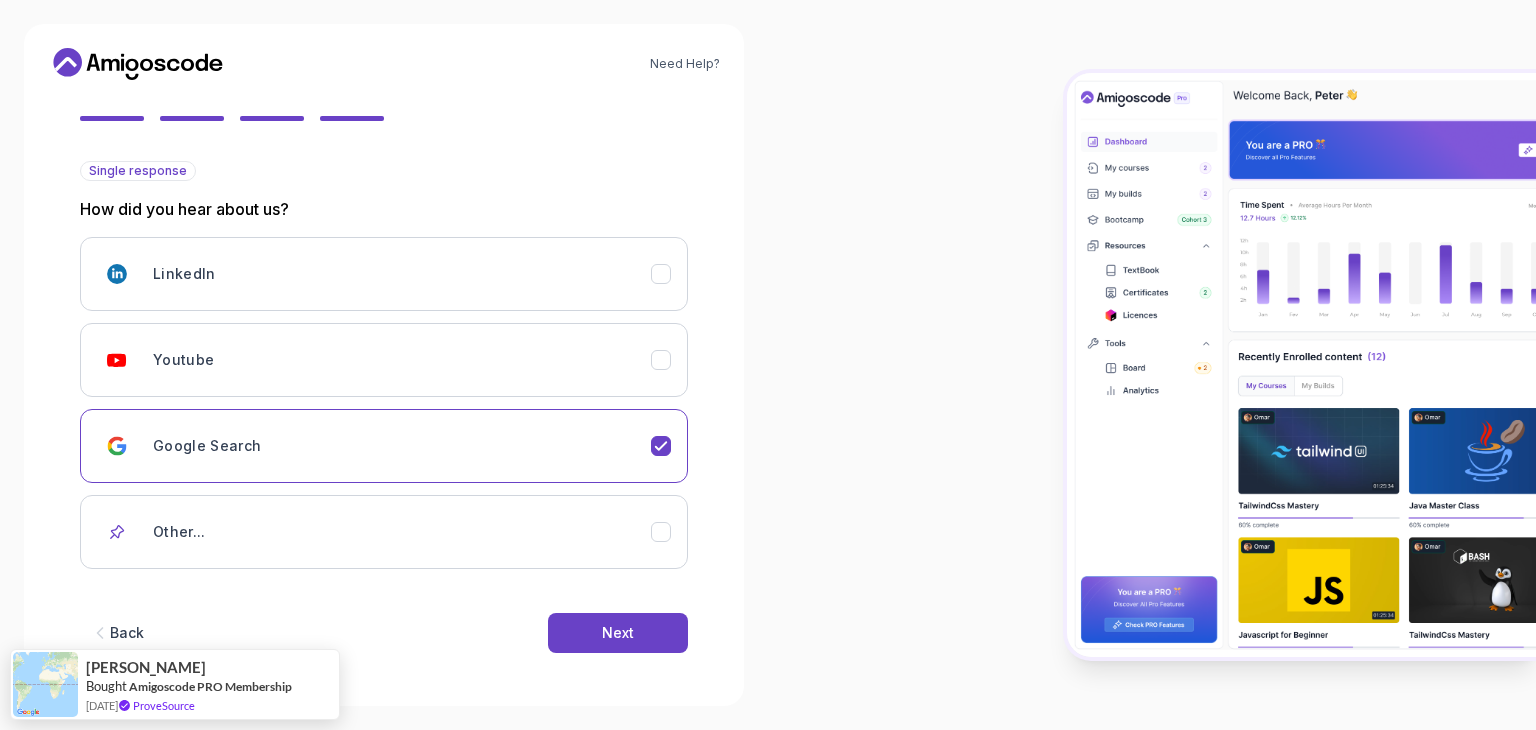 scroll, scrollTop: 177, scrollLeft: 0, axis: vertical 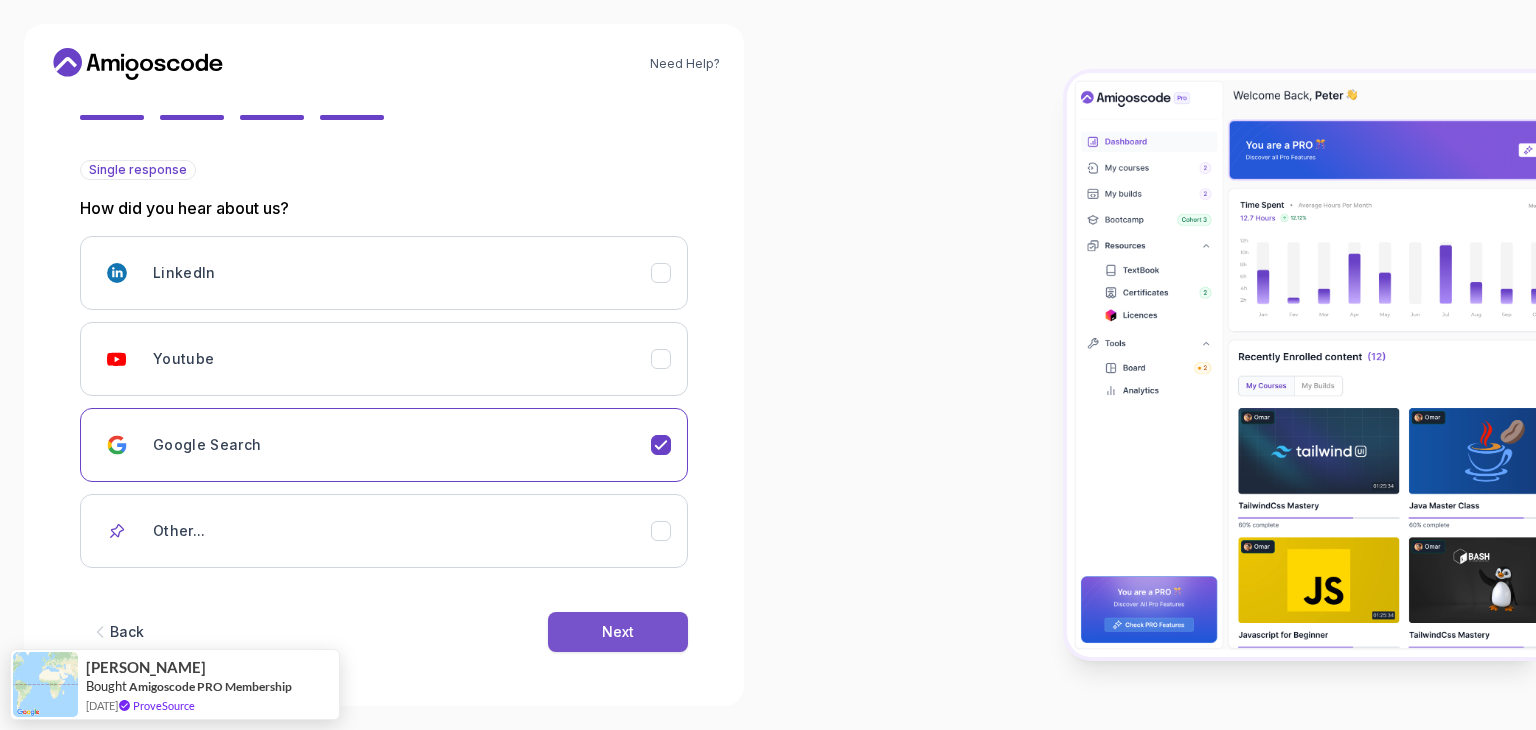 click on "Next" at bounding box center (618, 632) 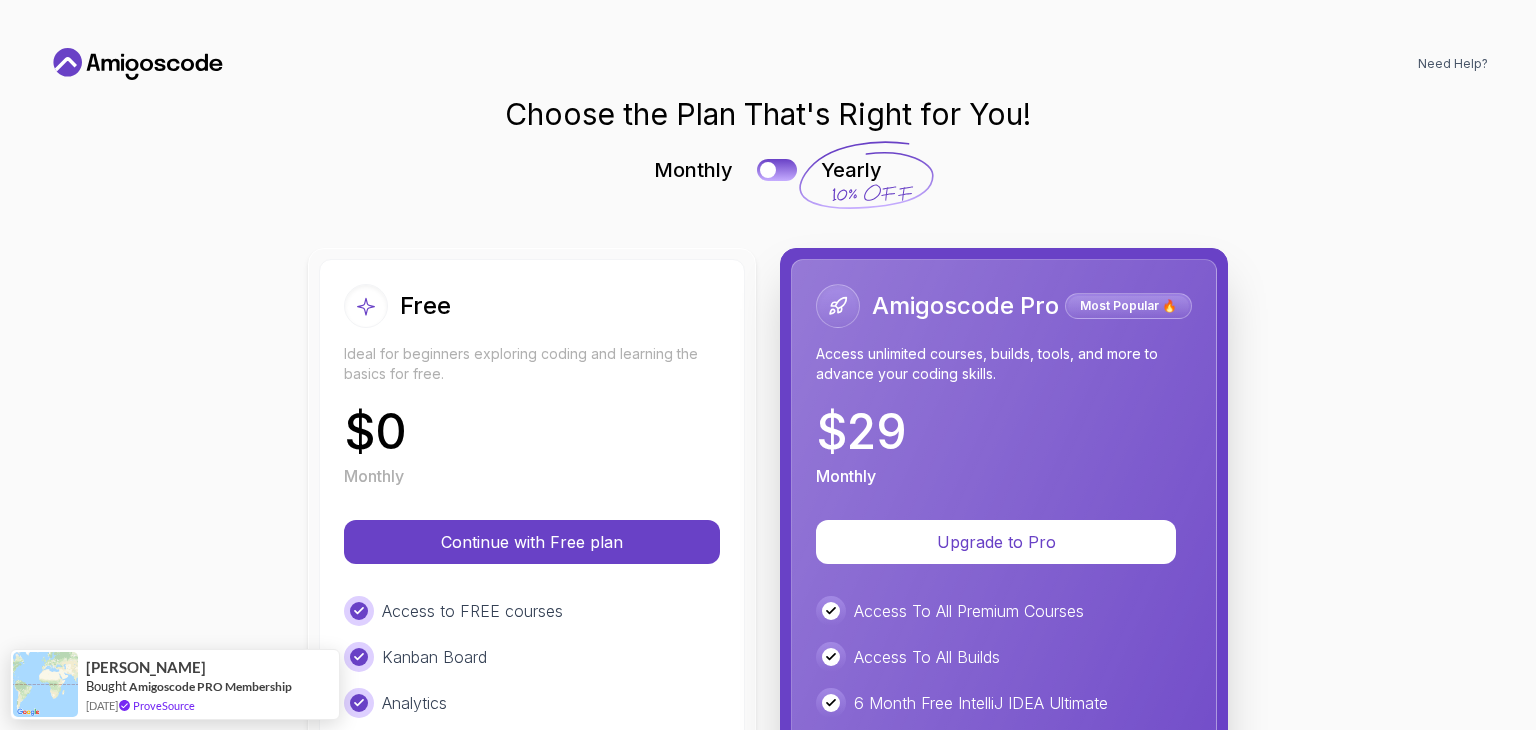 scroll, scrollTop: 0, scrollLeft: 0, axis: both 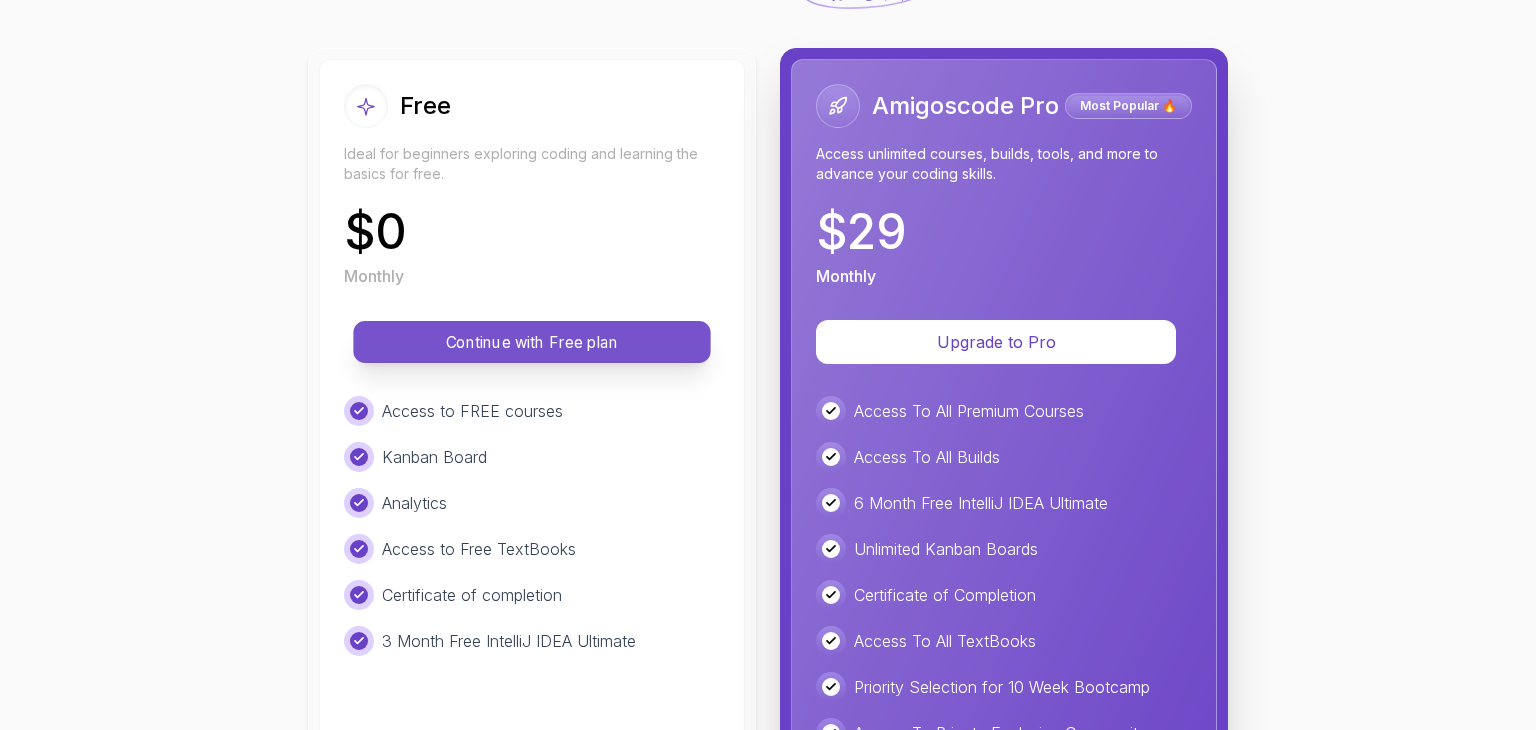 click on "Continue with Free plan" at bounding box center (532, 342) 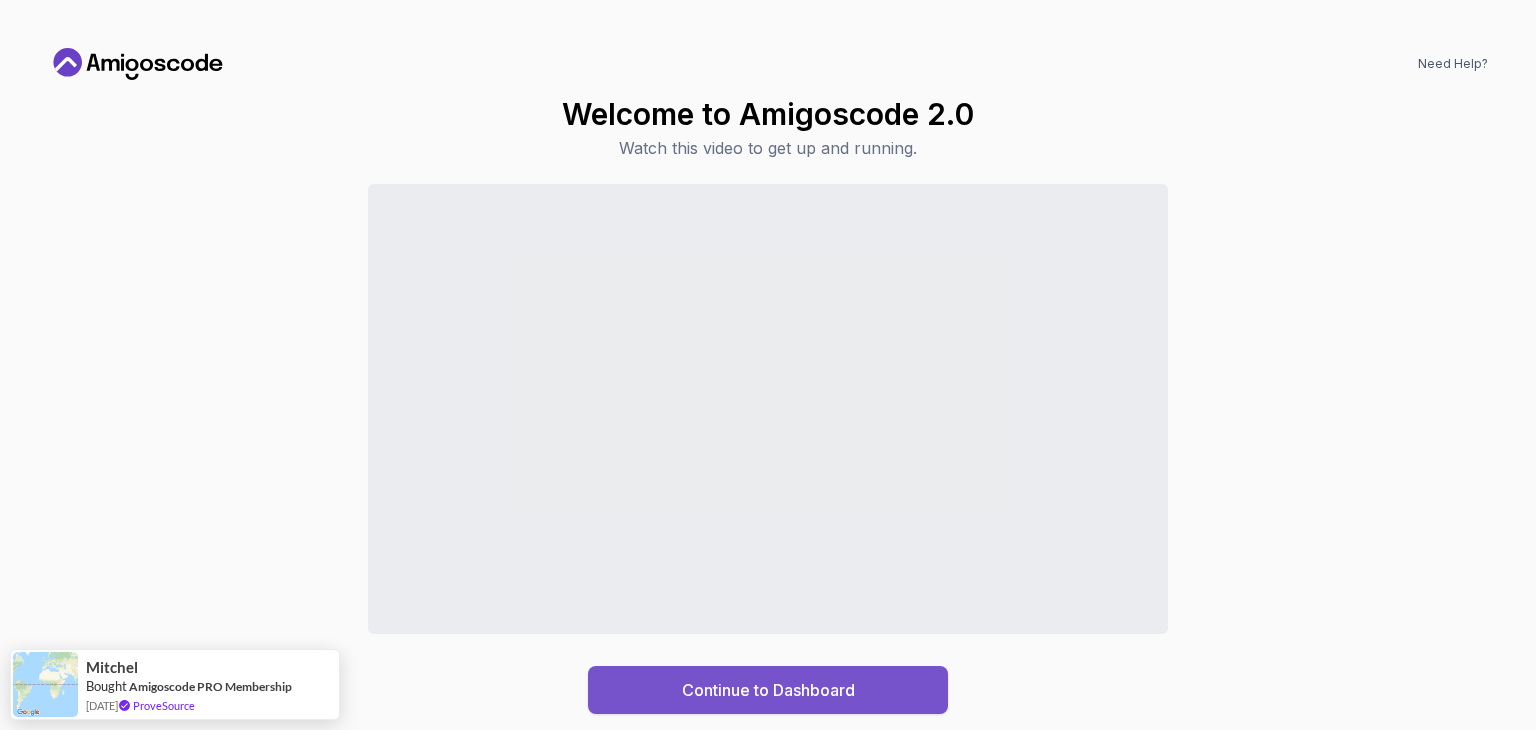 click on "Continue to Dashboard" at bounding box center [768, 690] 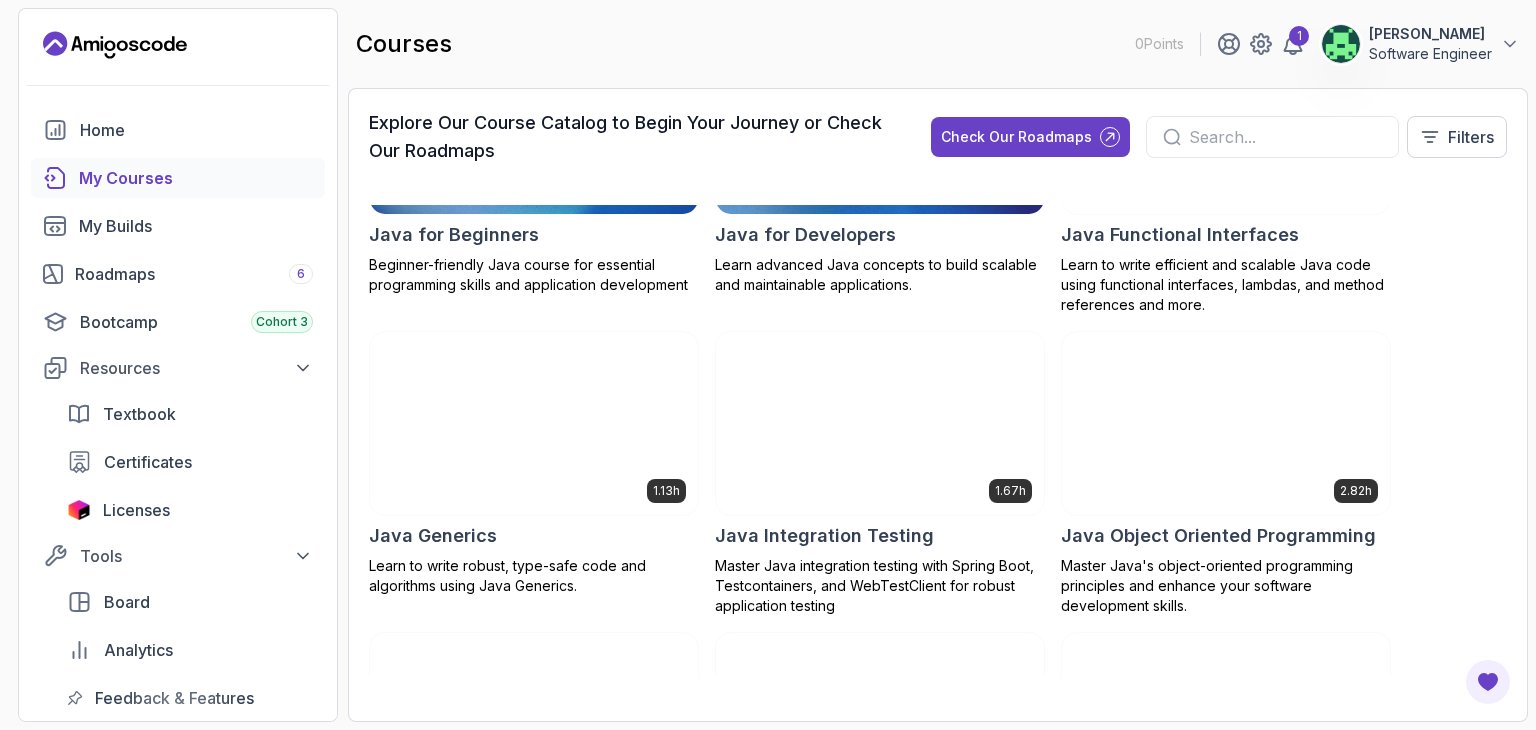 scroll, scrollTop: 2100, scrollLeft: 0, axis: vertical 